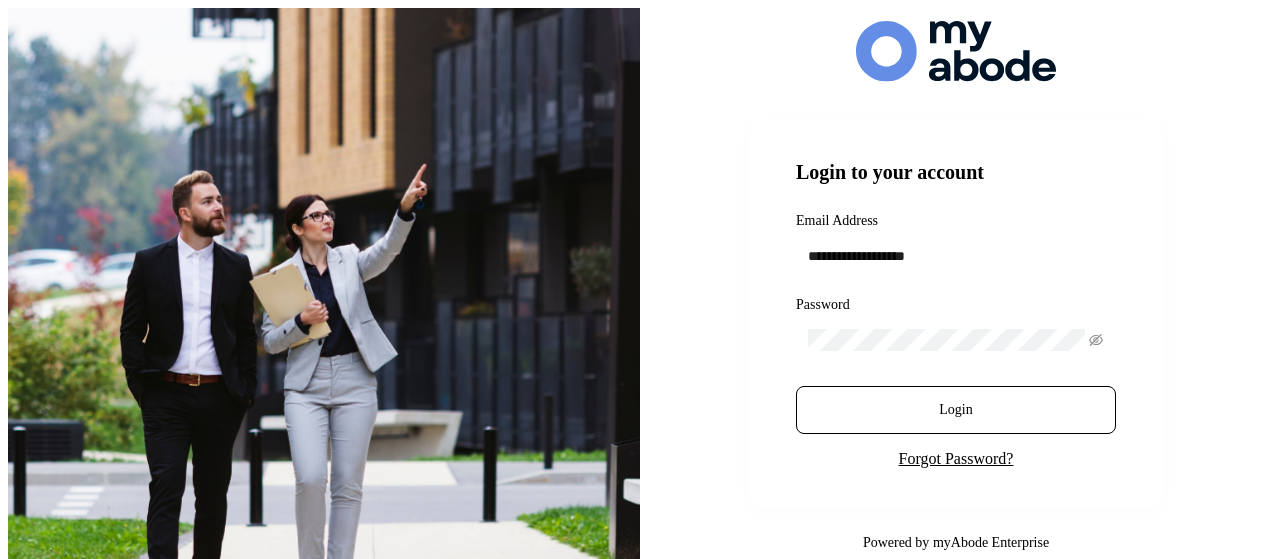 scroll, scrollTop: 0, scrollLeft: 0, axis: both 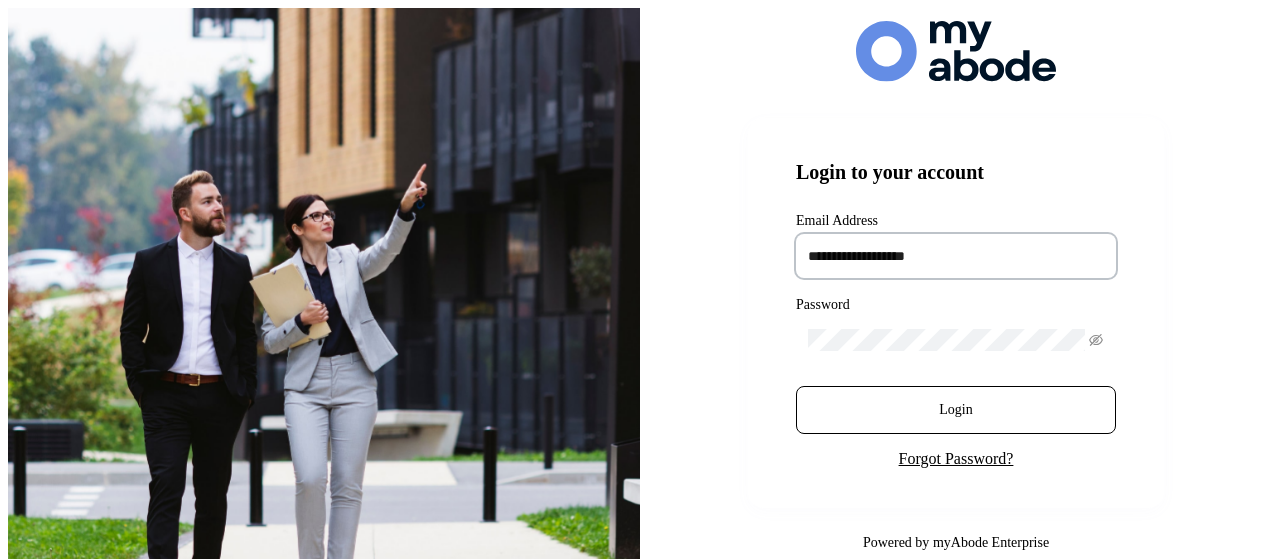 click at bounding box center [956, 256] 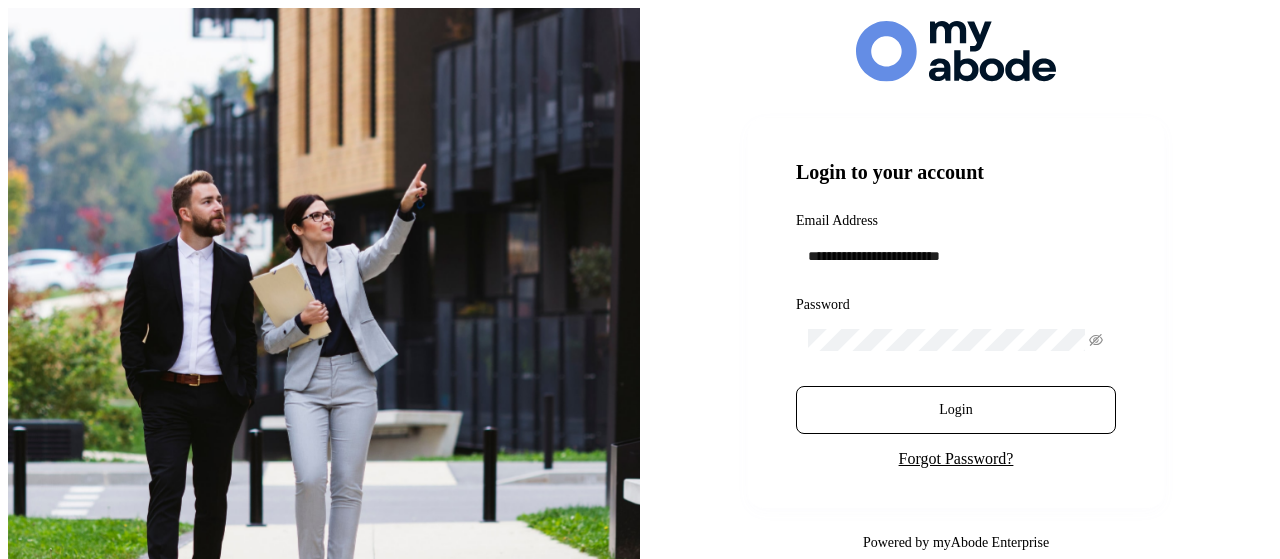 click at bounding box center (956, 340) 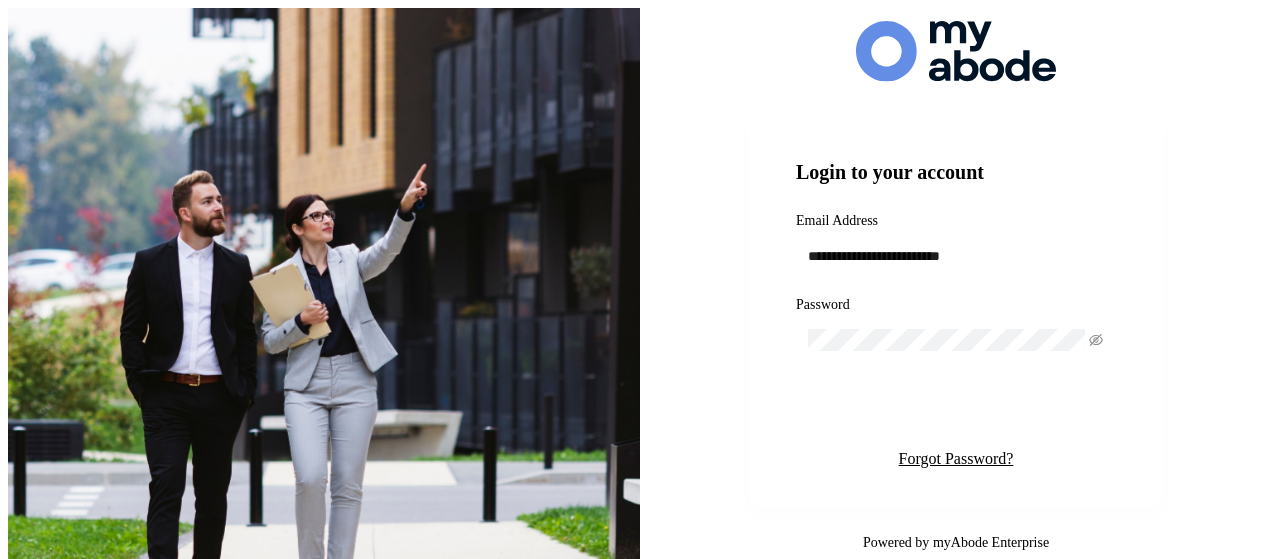 click on "Login" at bounding box center (956, 410) 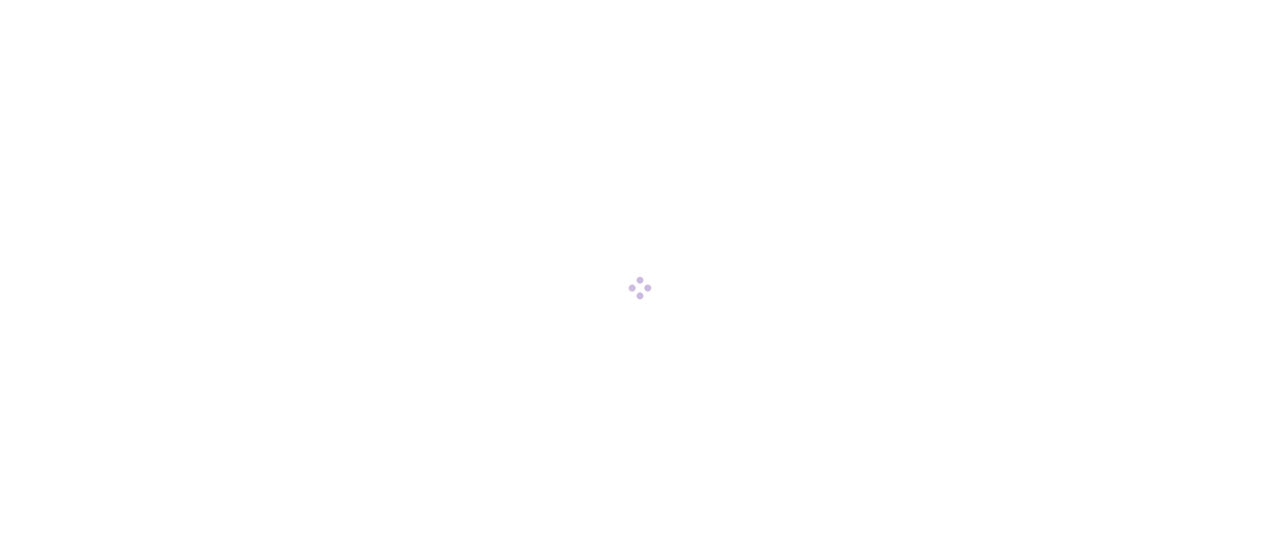 scroll, scrollTop: 0, scrollLeft: 0, axis: both 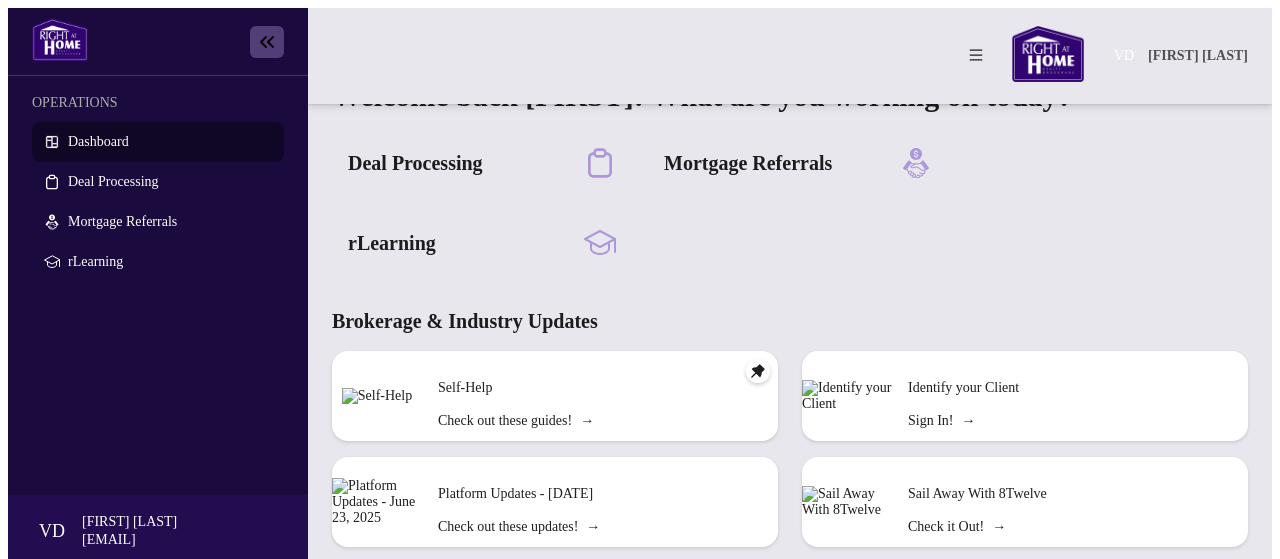 click on "Brokerage & Industry Updates   Self-Help Check out these guides! → Platform Updates - [DATE] Check out these updates! → Agent Referral Program Check it out! → We want to hear what you think! Leave Feedback → Identify your Client Sign In! → Sail Away With 8Twelve  Check it Out! →" at bounding box center (790, 548) 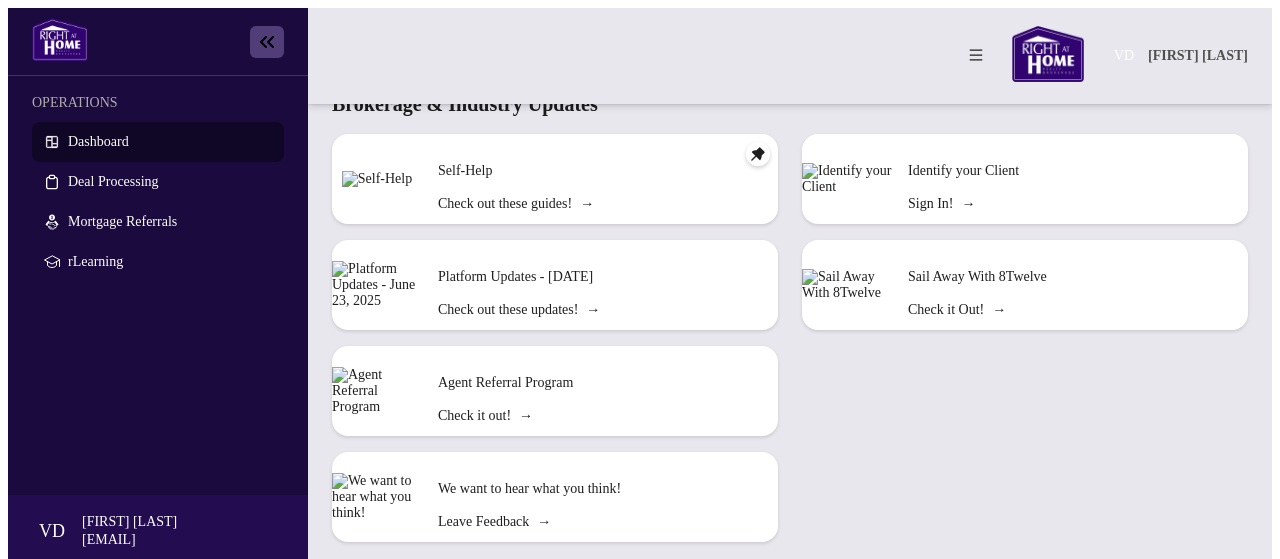 scroll, scrollTop: 0, scrollLeft: 0, axis: both 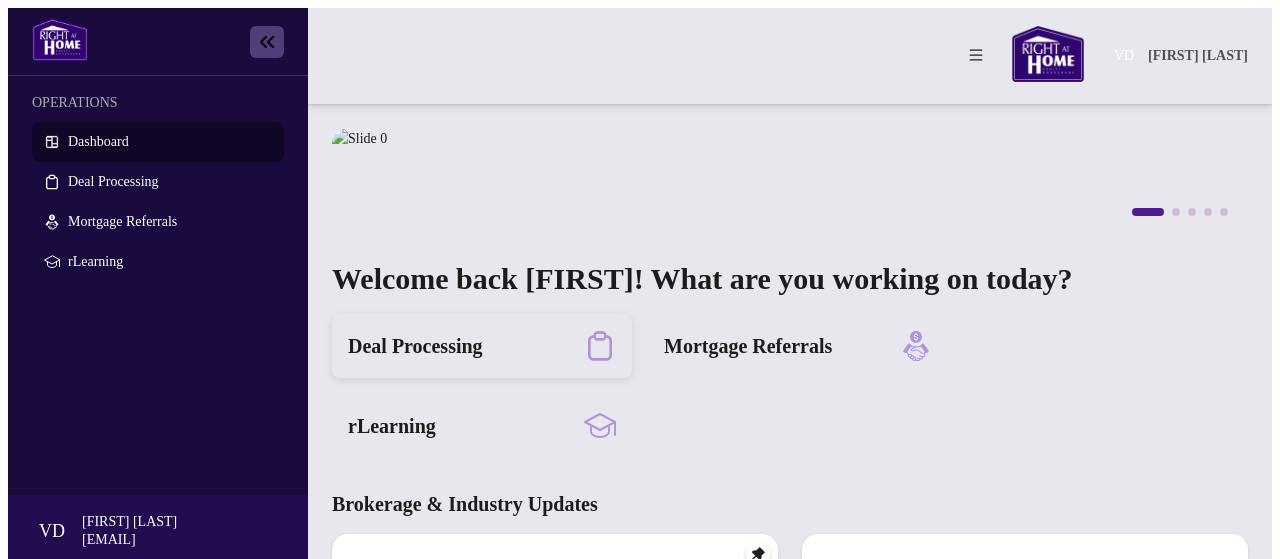click on "Deal Processing" at bounding box center [482, 346] 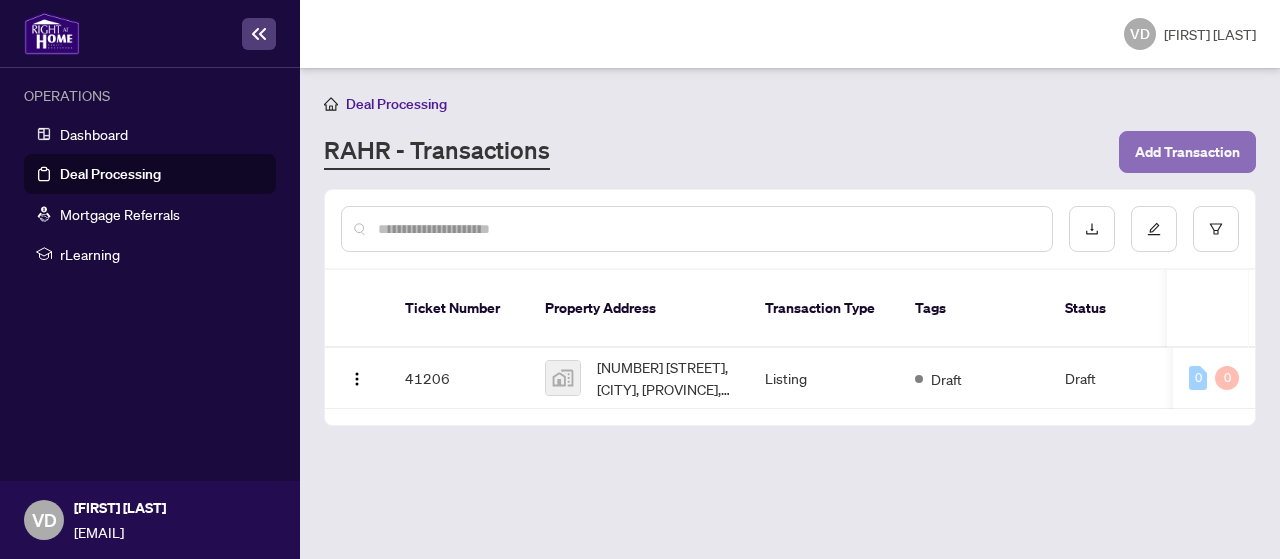 click on "Add Transaction" at bounding box center [1187, 152] 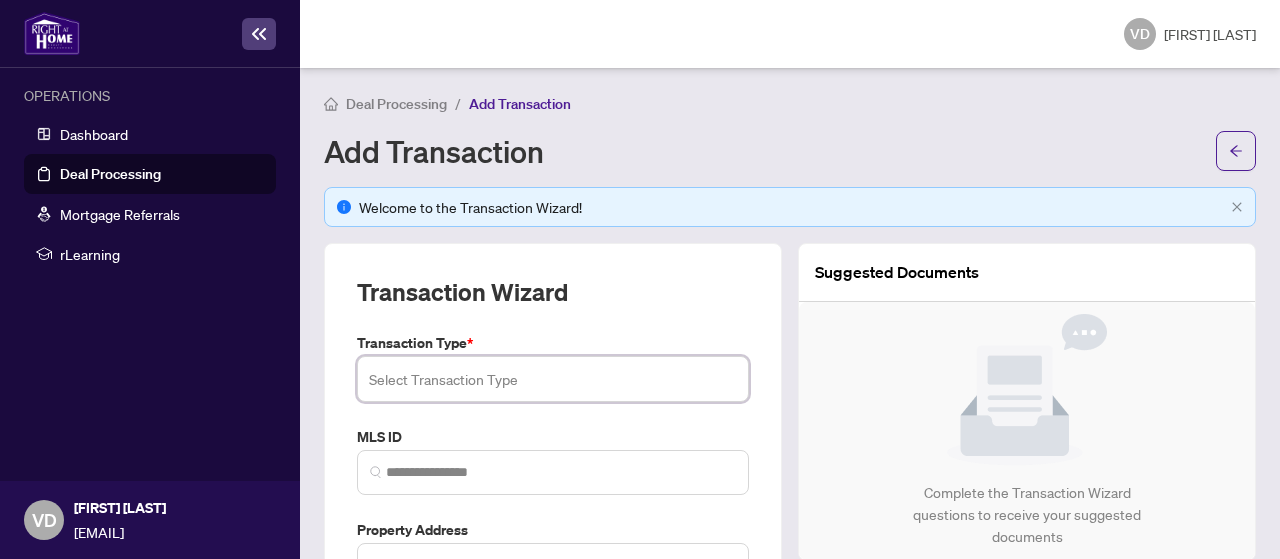 click at bounding box center (553, 379) 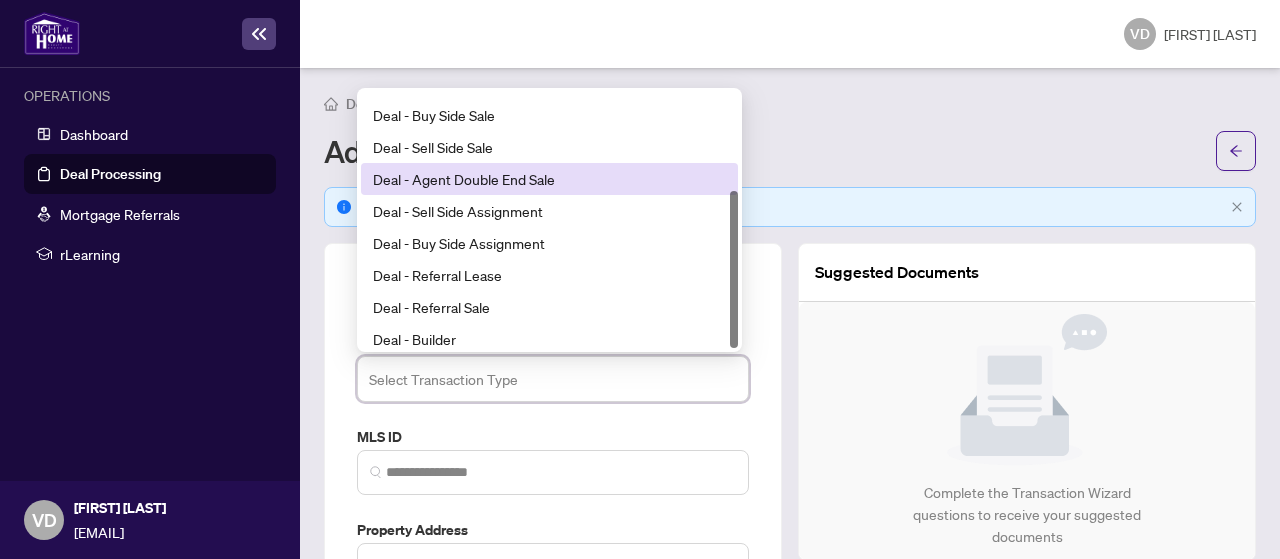 scroll, scrollTop: 160, scrollLeft: 0, axis: vertical 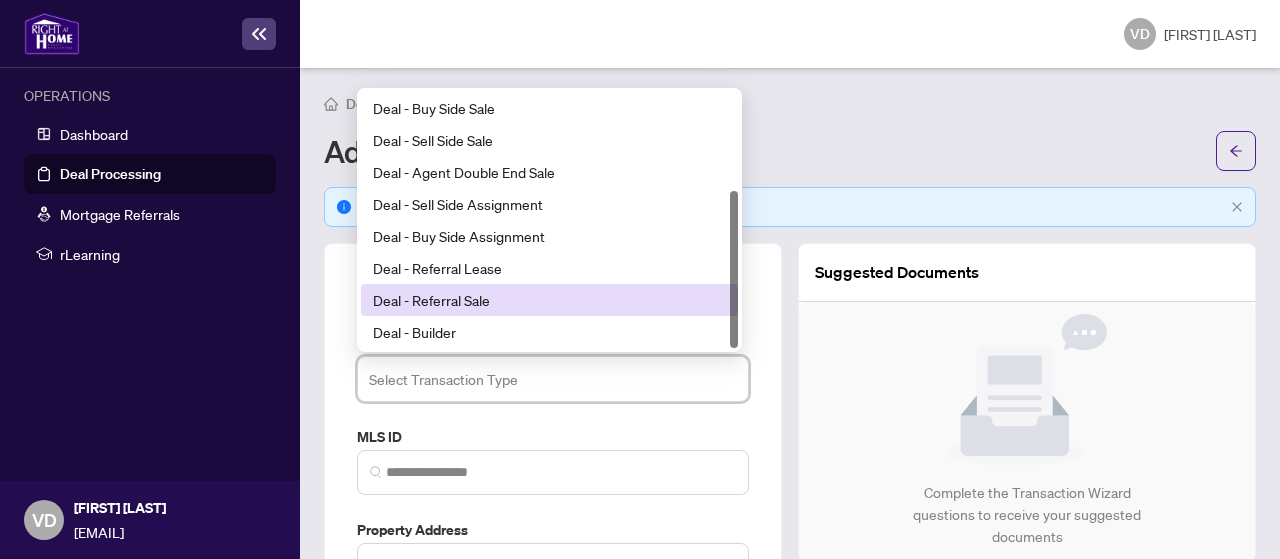 click on "Deal - Referral Sale" at bounding box center [549, 300] 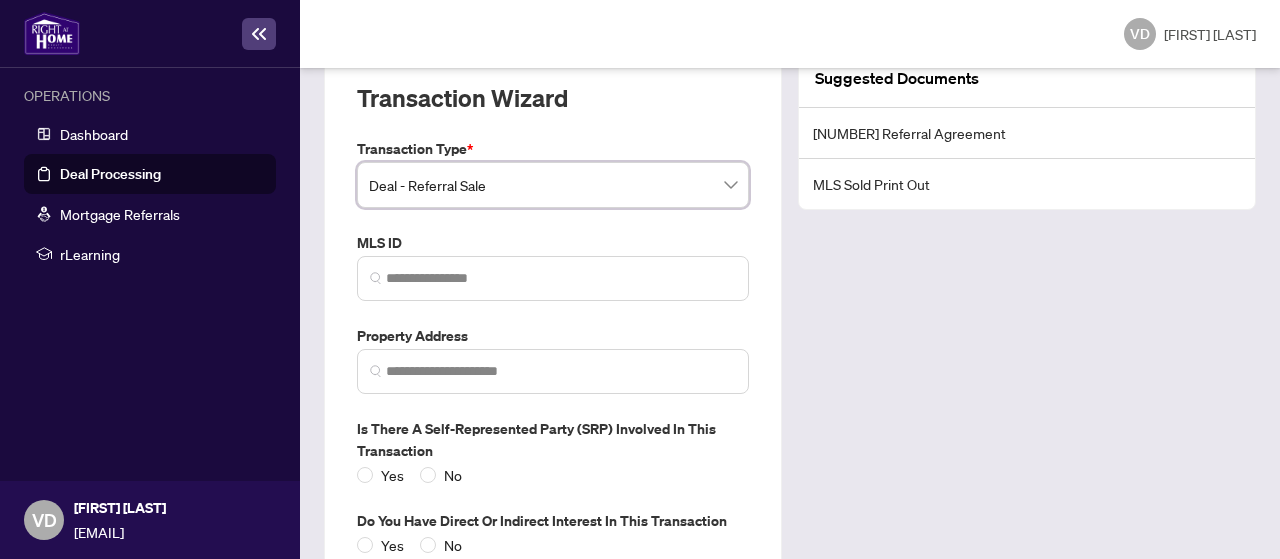 scroll, scrollTop: 196, scrollLeft: 0, axis: vertical 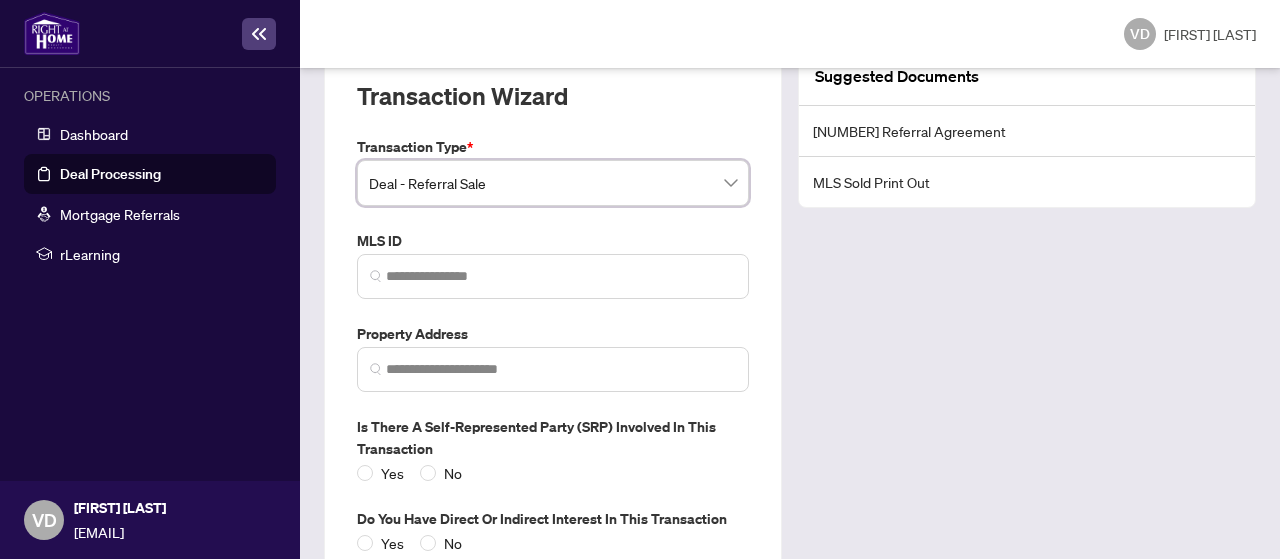click on "[NUMBER] Referral Agreement" at bounding box center (1027, 131) 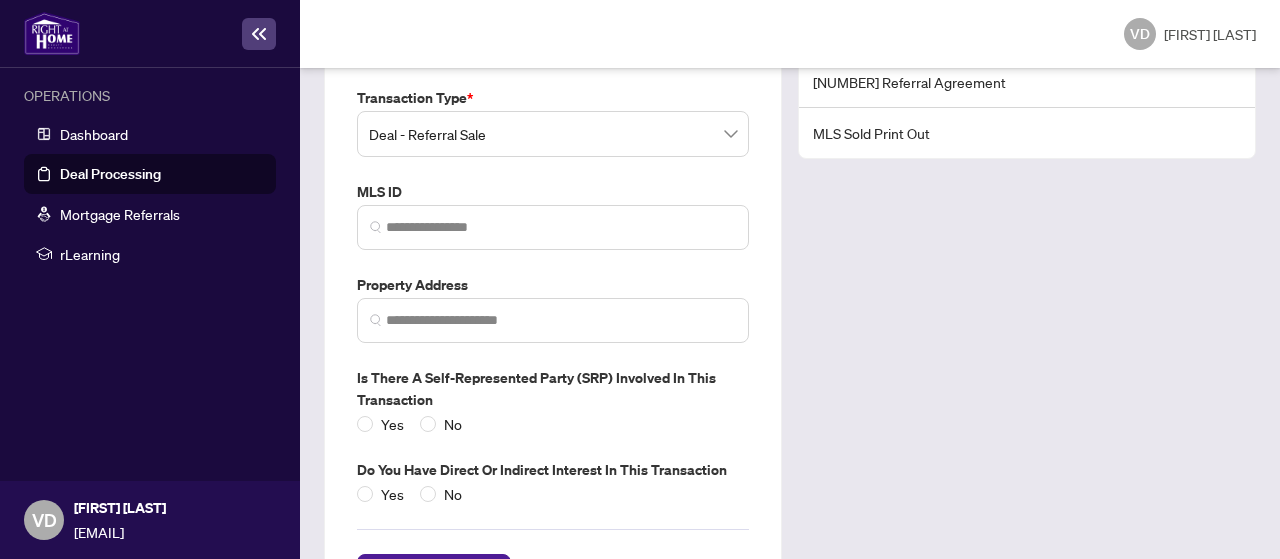 scroll, scrollTop: 246, scrollLeft: 0, axis: vertical 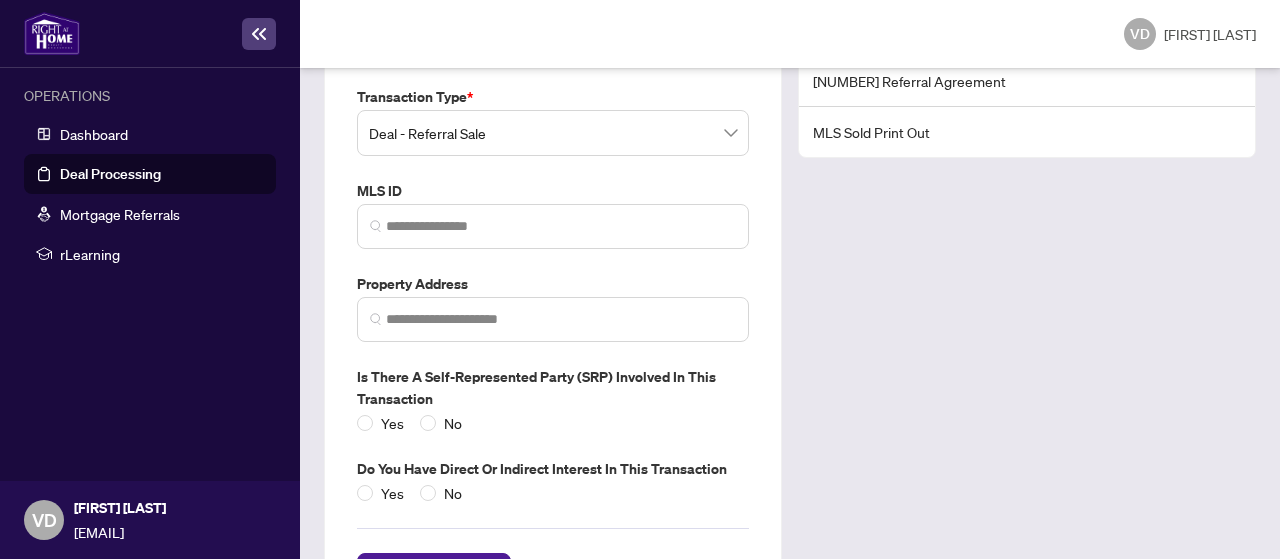 drag, startPoint x: 474, startPoint y: 320, endPoint x: 474, endPoint y: 334, distance: 14 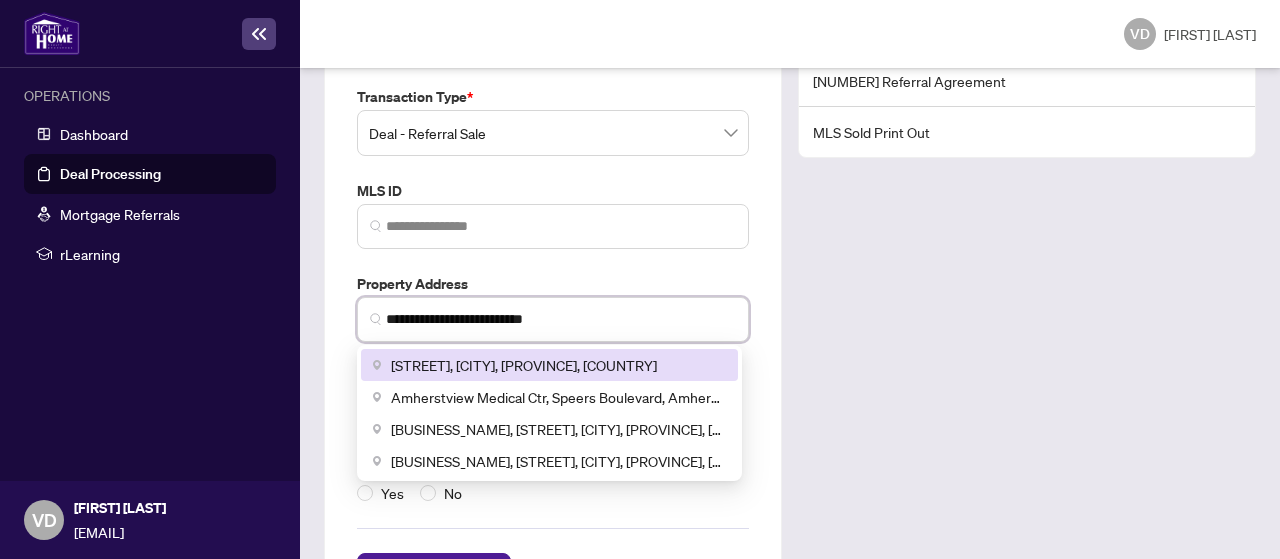 click on "[STREET], [CITY], [PROVINCE], [COUNTRY]" at bounding box center (549, 365) 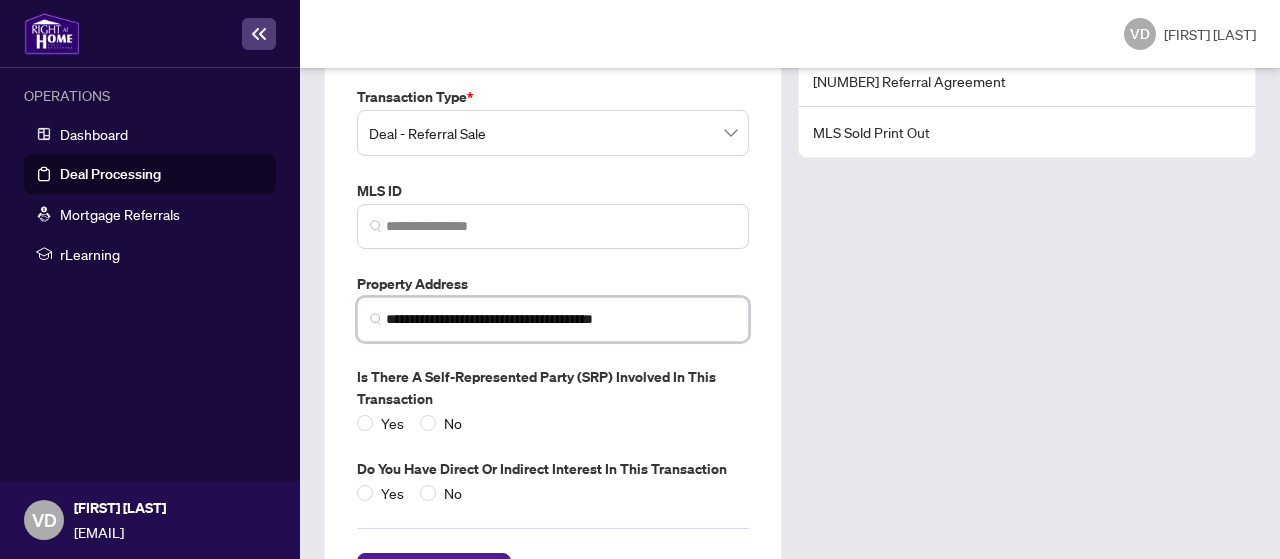 click on "**********" at bounding box center [561, 319] 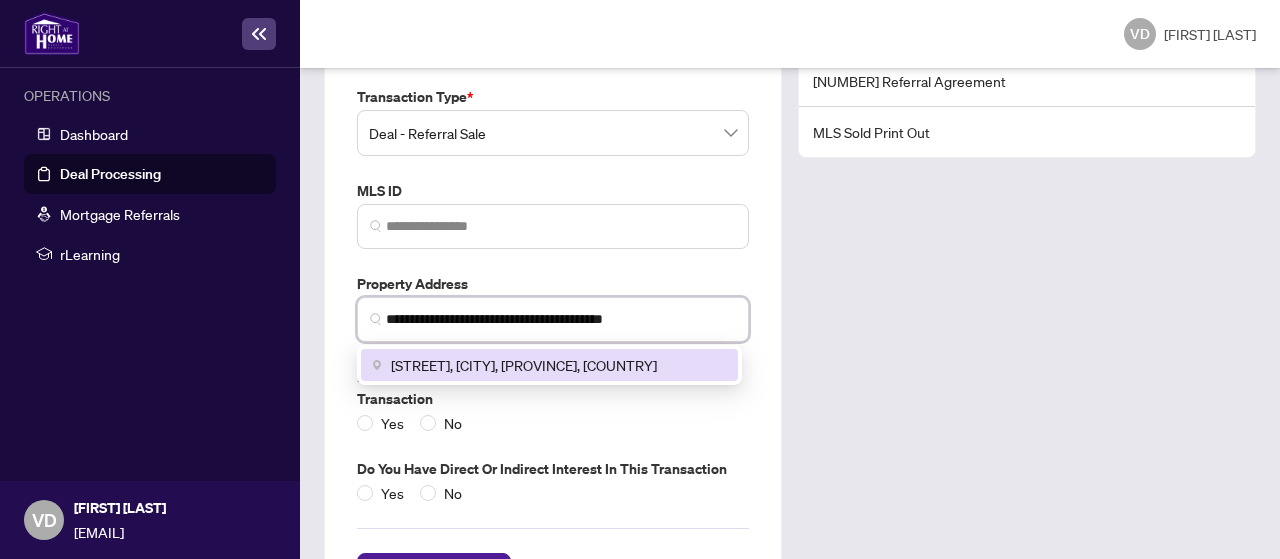 type on "**********" 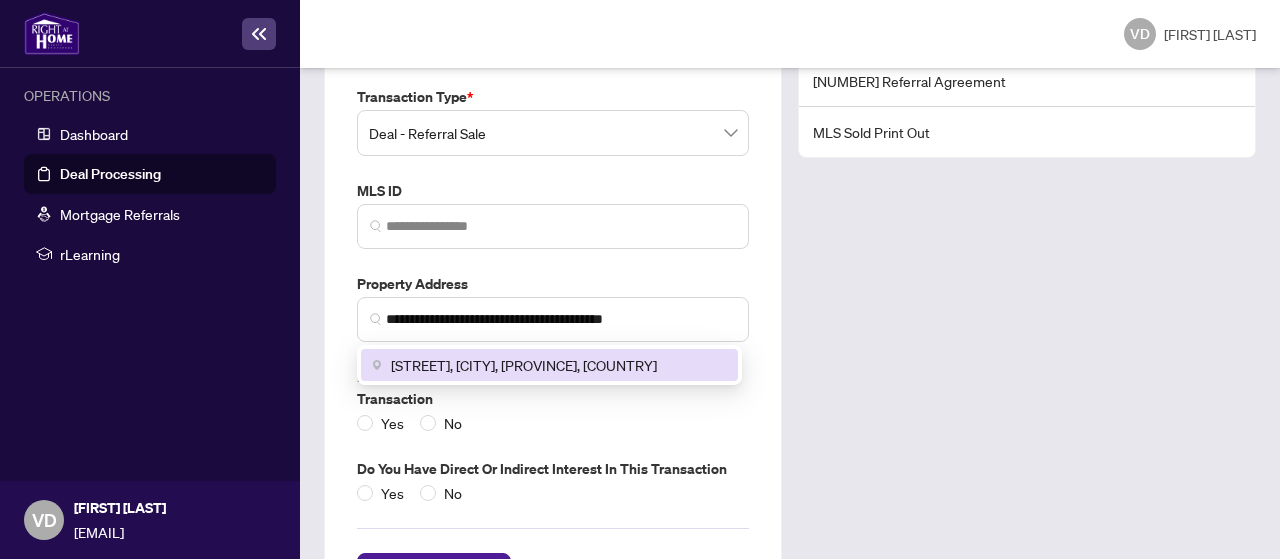 click on "Suggested Documents [NUMBER] Referral Agreement MLS Sold Print Out" at bounding box center (1027, 312) 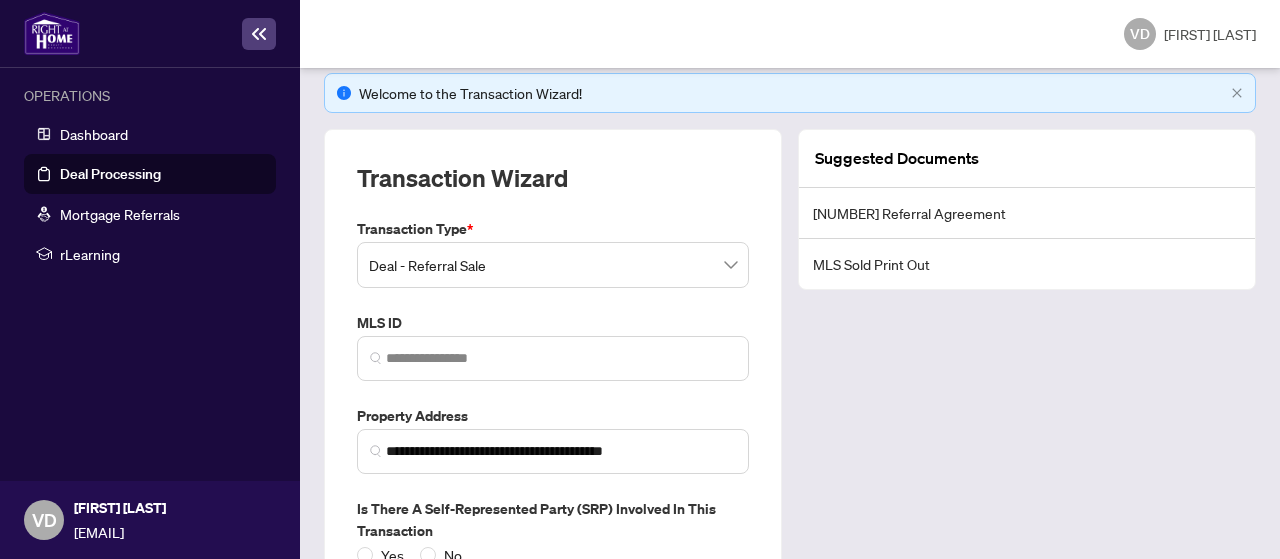 scroll, scrollTop: 334, scrollLeft: 0, axis: vertical 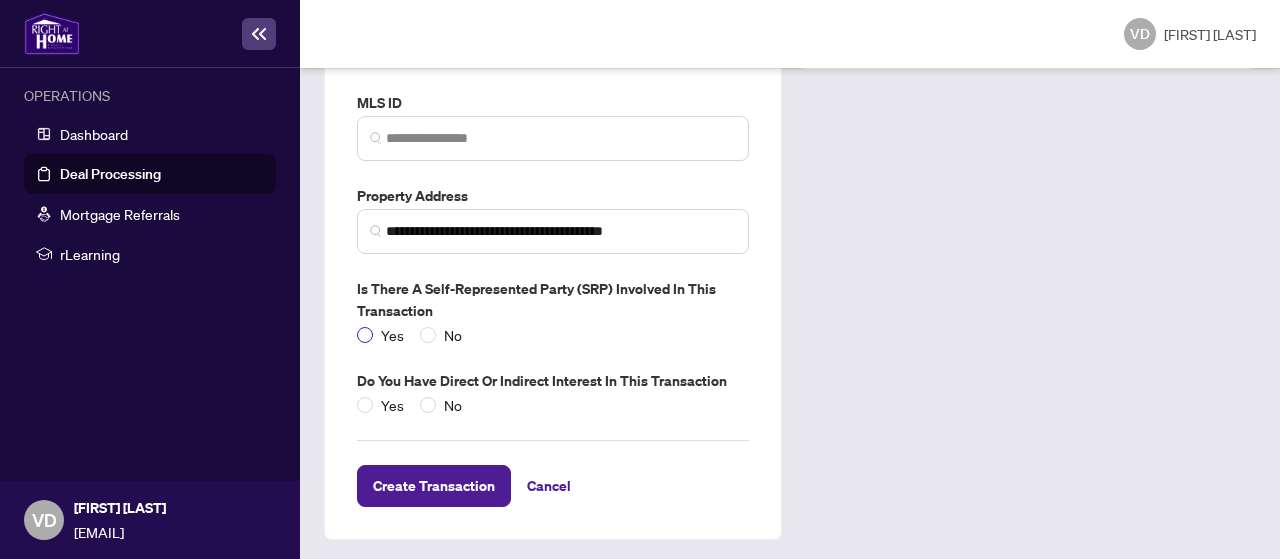 drag, startPoint x: 433, startPoint y: 338, endPoint x: 405, endPoint y: 337, distance: 28.01785 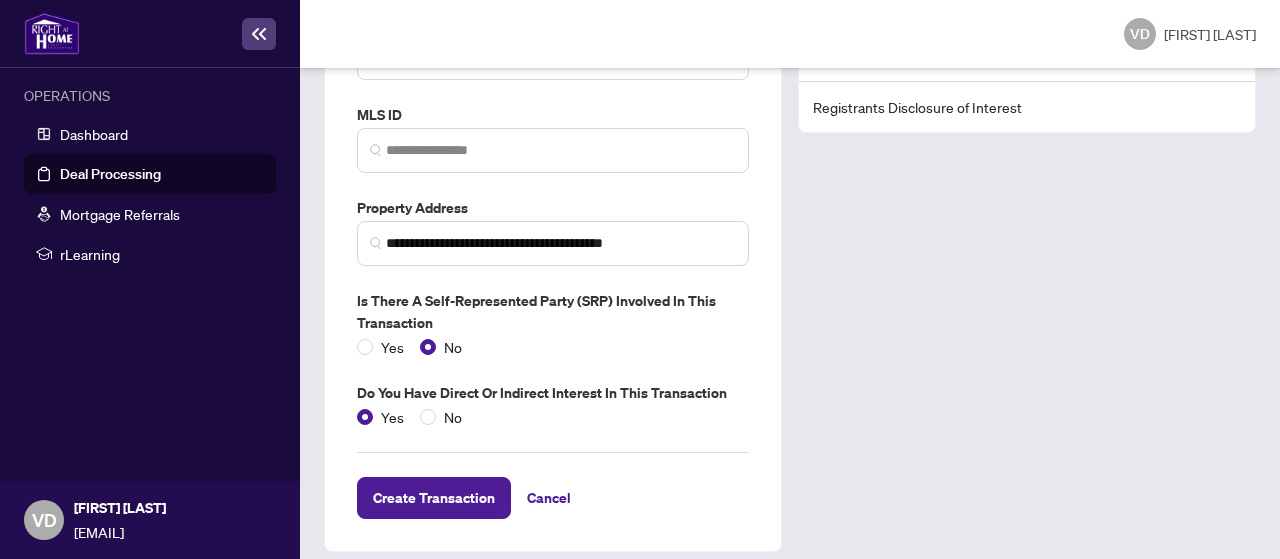 scroll, scrollTop: 334, scrollLeft: 0, axis: vertical 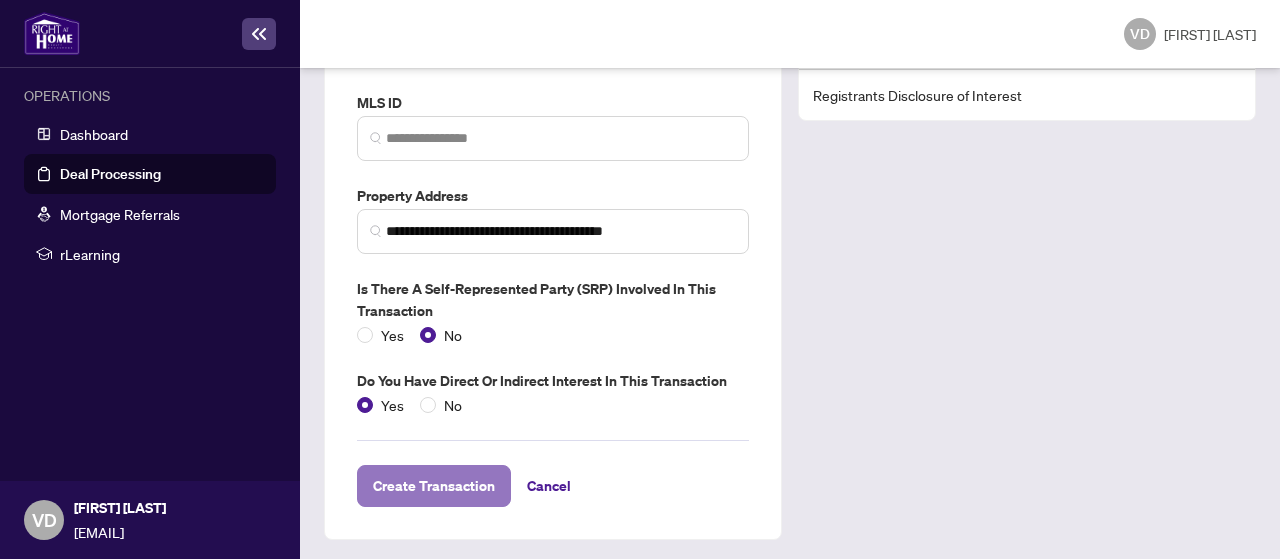 click on "Create Transaction" at bounding box center (434, 486) 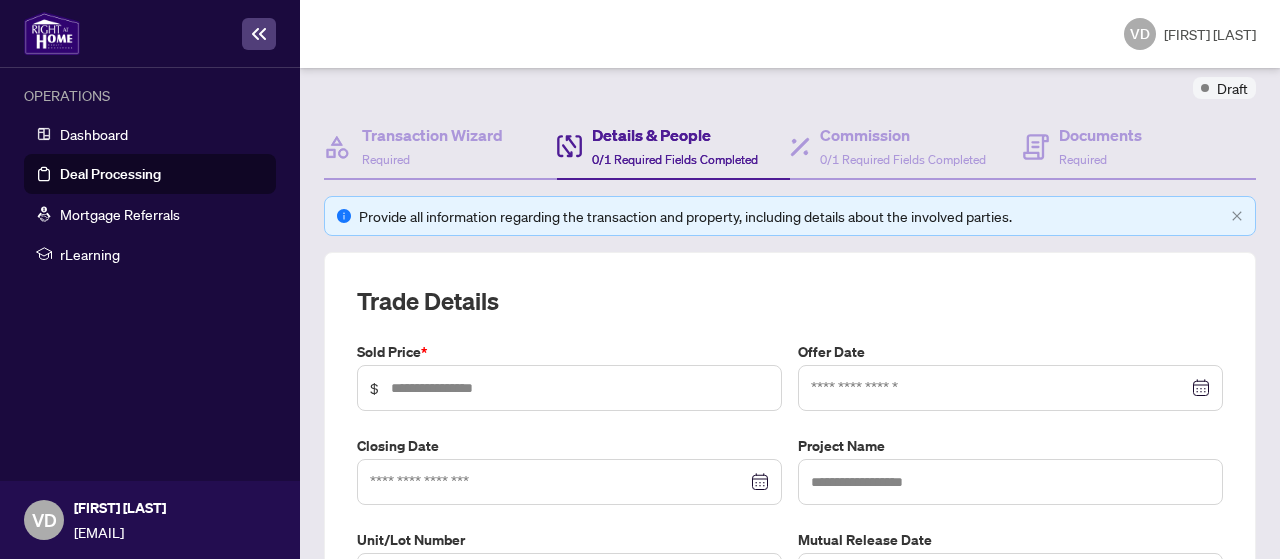 scroll, scrollTop: 164, scrollLeft: 0, axis: vertical 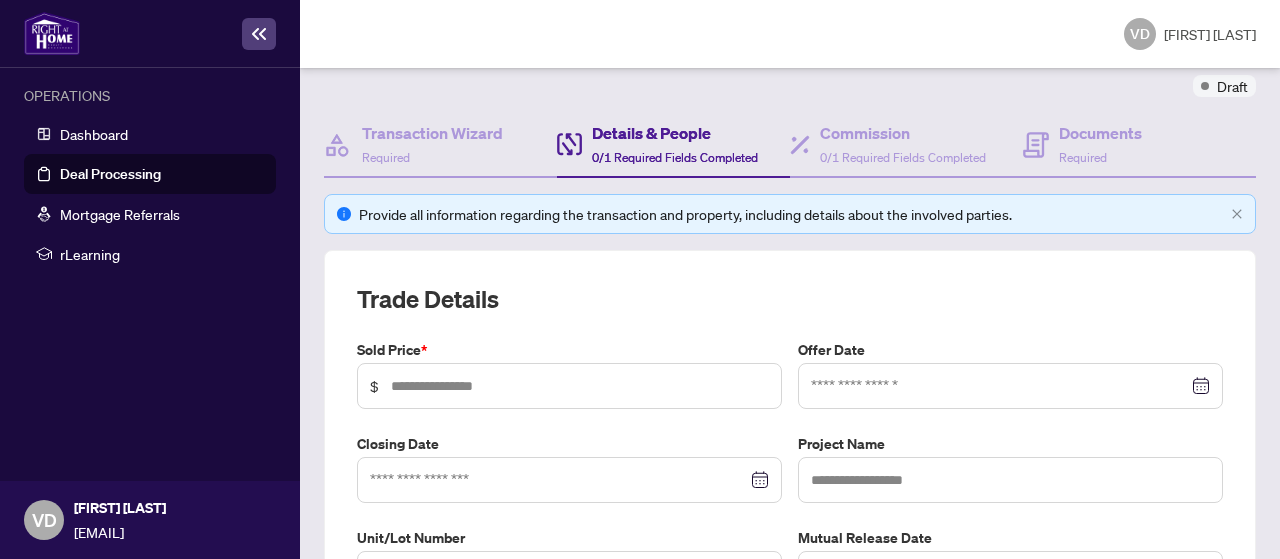 click on "$" at bounding box center [569, 386] 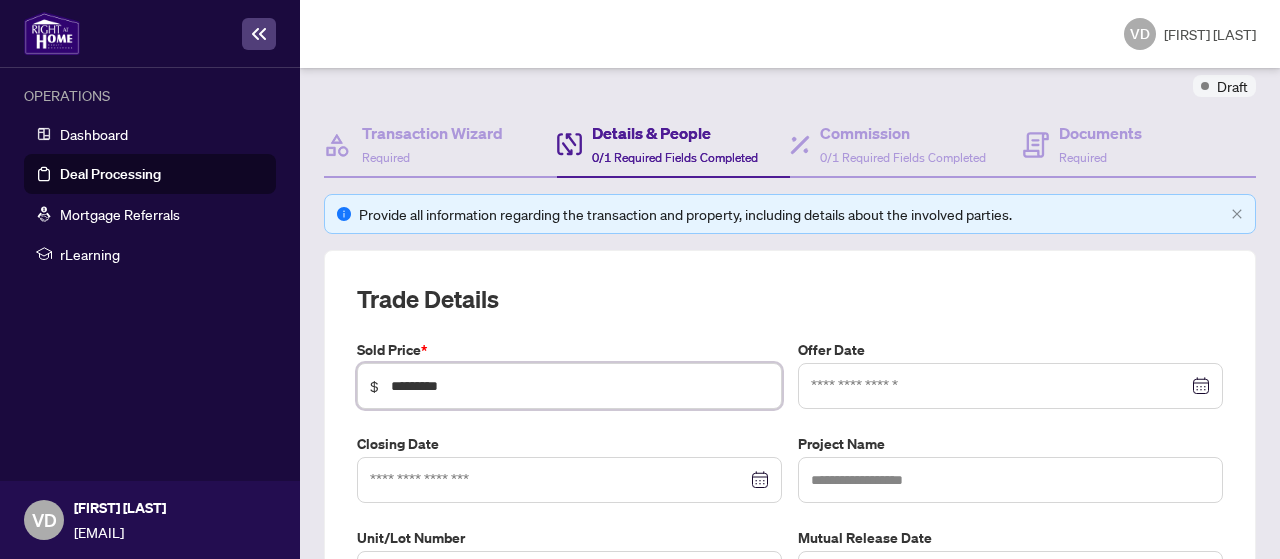 type on "*********" 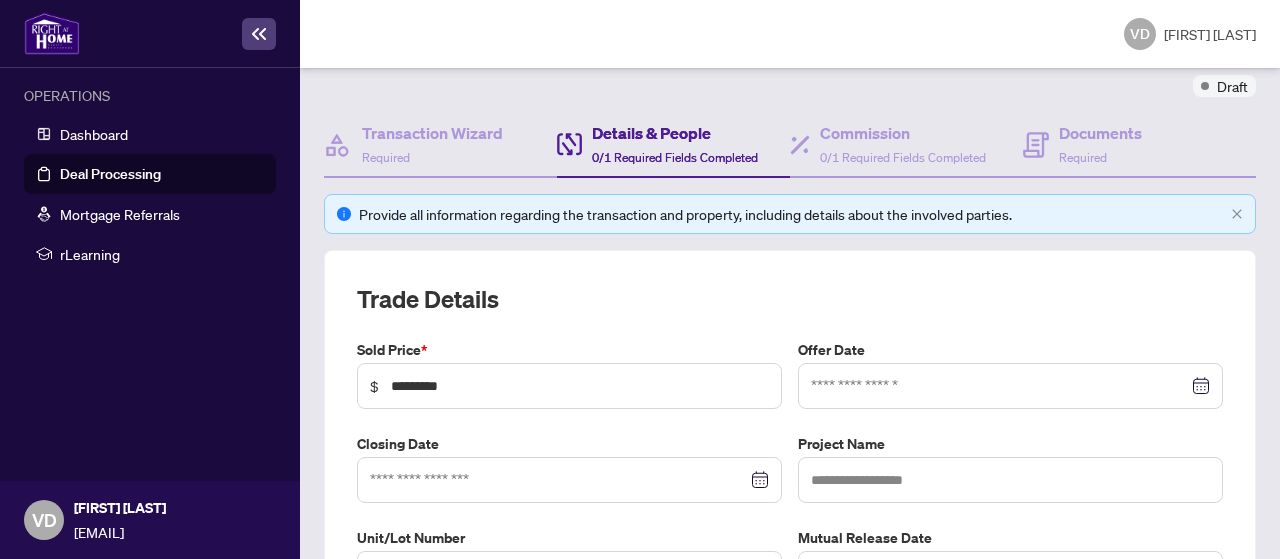 click on "Trade Details" at bounding box center [790, 299] 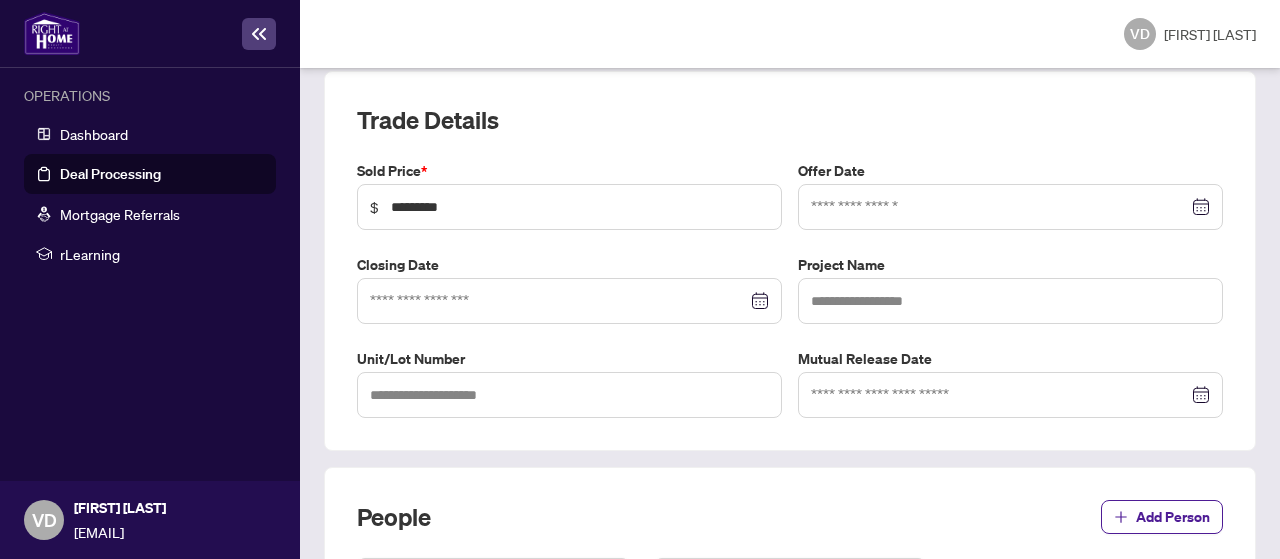 scroll, scrollTop: 345, scrollLeft: 0, axis: vertical 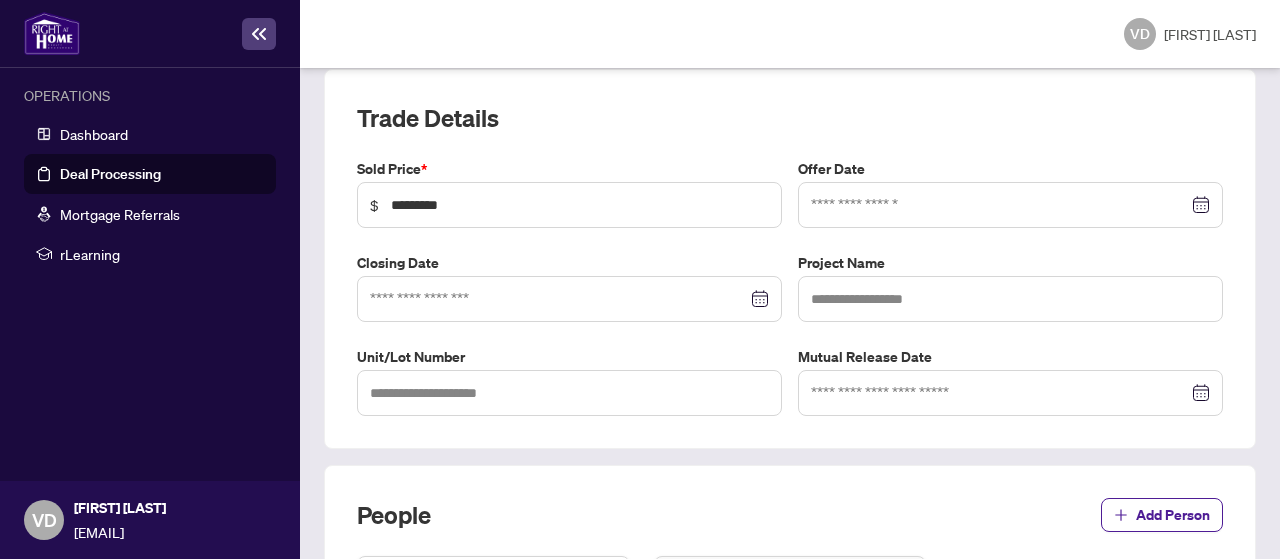 click at bounding box center (1010, 205) 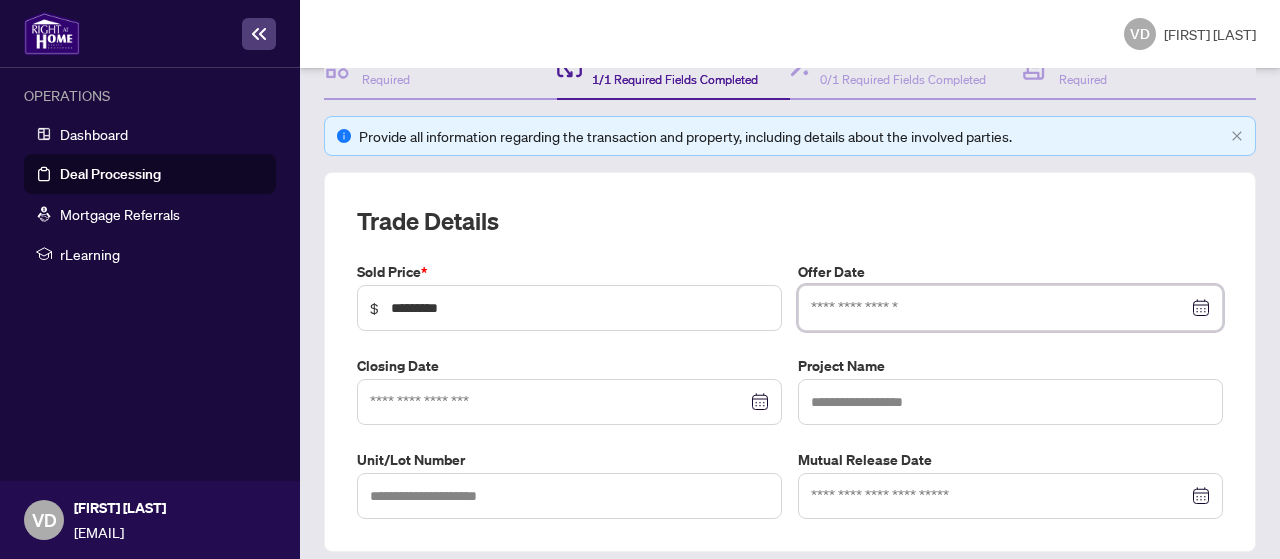 scroll, scrollTop: 238, scrollLeft: 0, axis: vertical 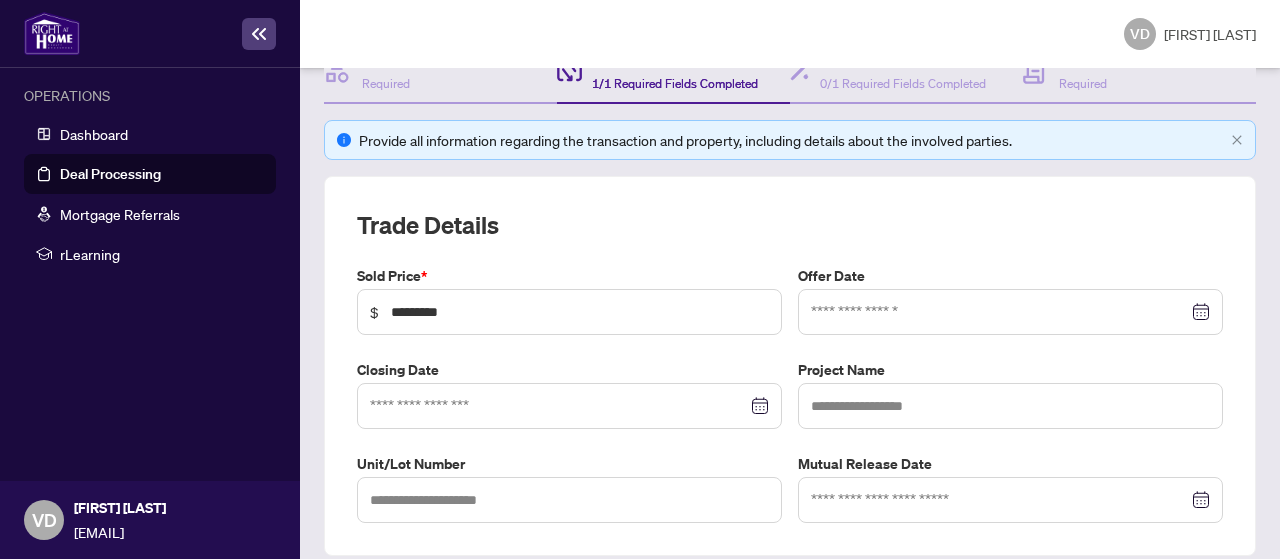 click on "Trade Details" at bounding box center [790, 225] 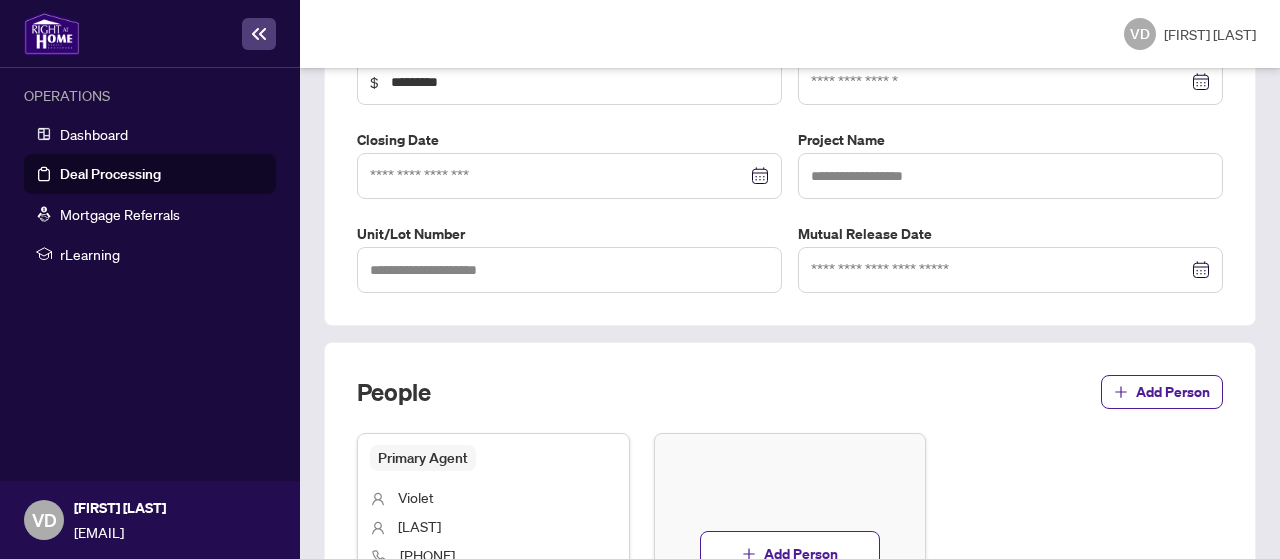 scroll, scrollTop: 470, scrollLeft: 0, axis: vertical 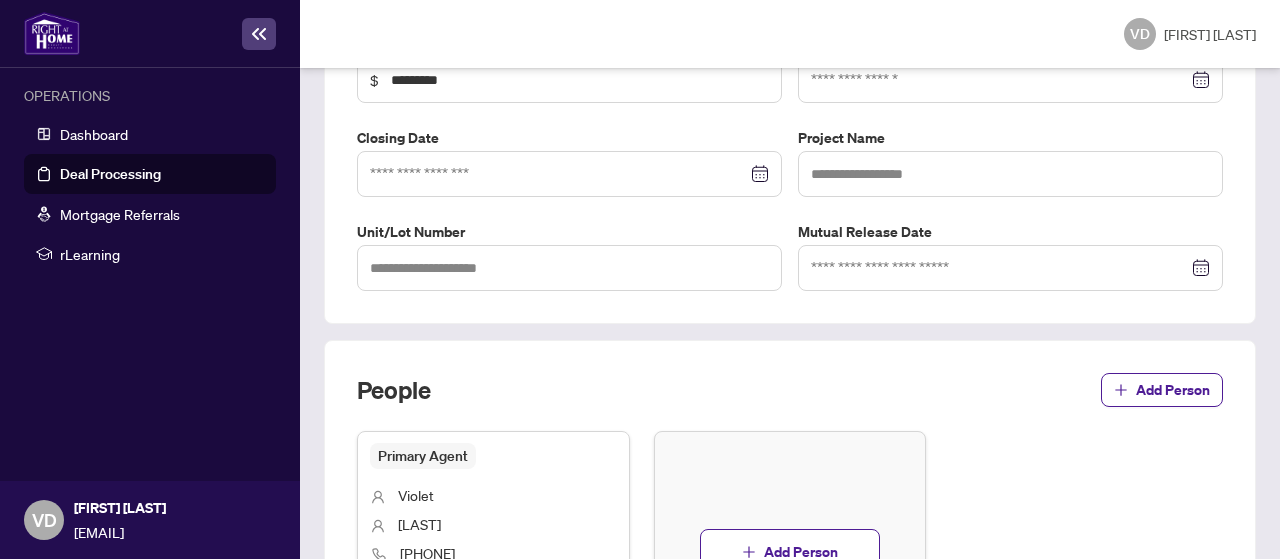 click at bounding box center [1010, 80] 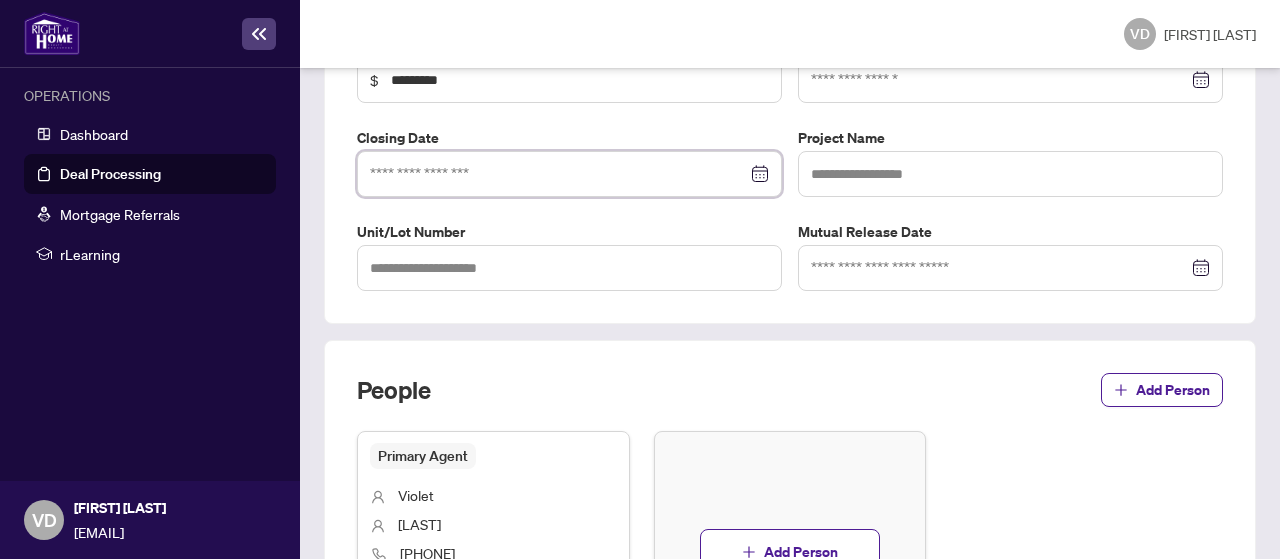 click at bounding box center [569, 174] 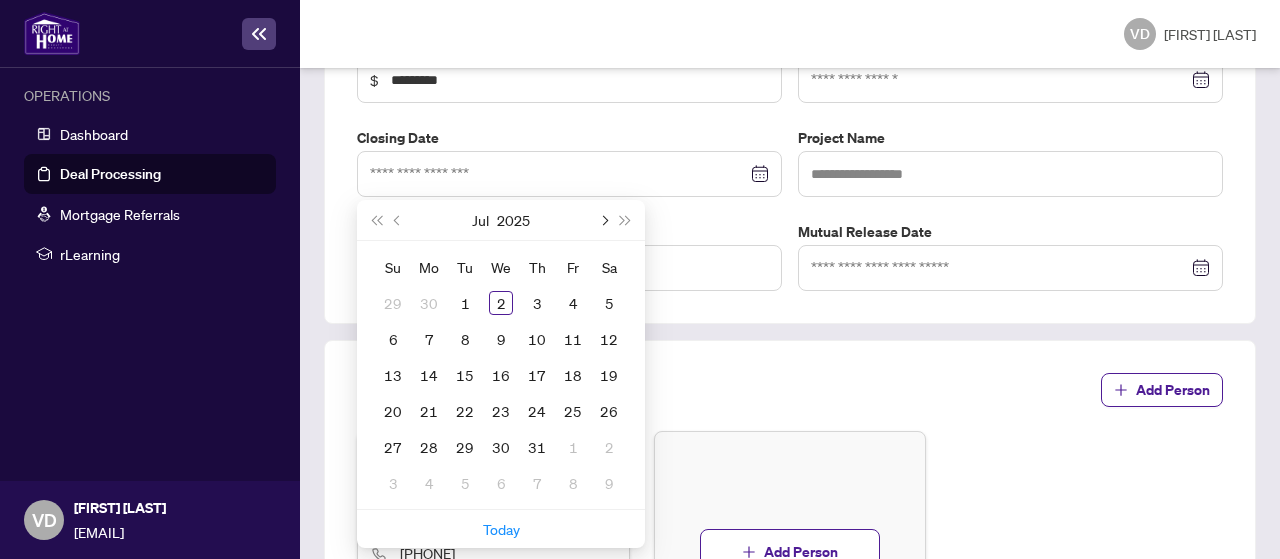 click at bounding box center (0, 0) 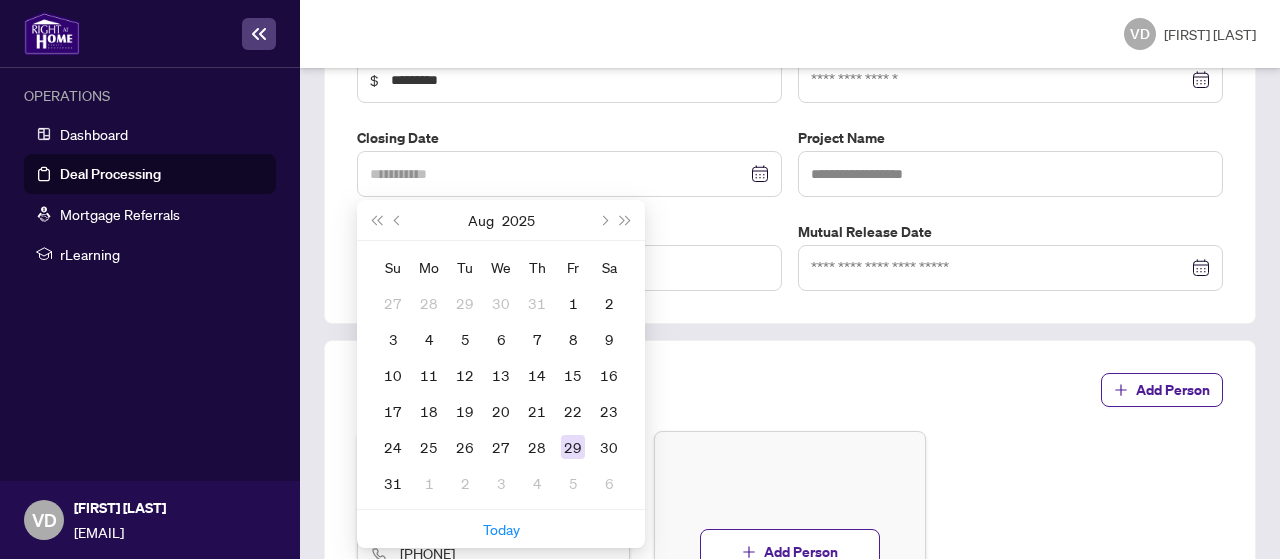 click on "29" at bounding box center (573, 447) 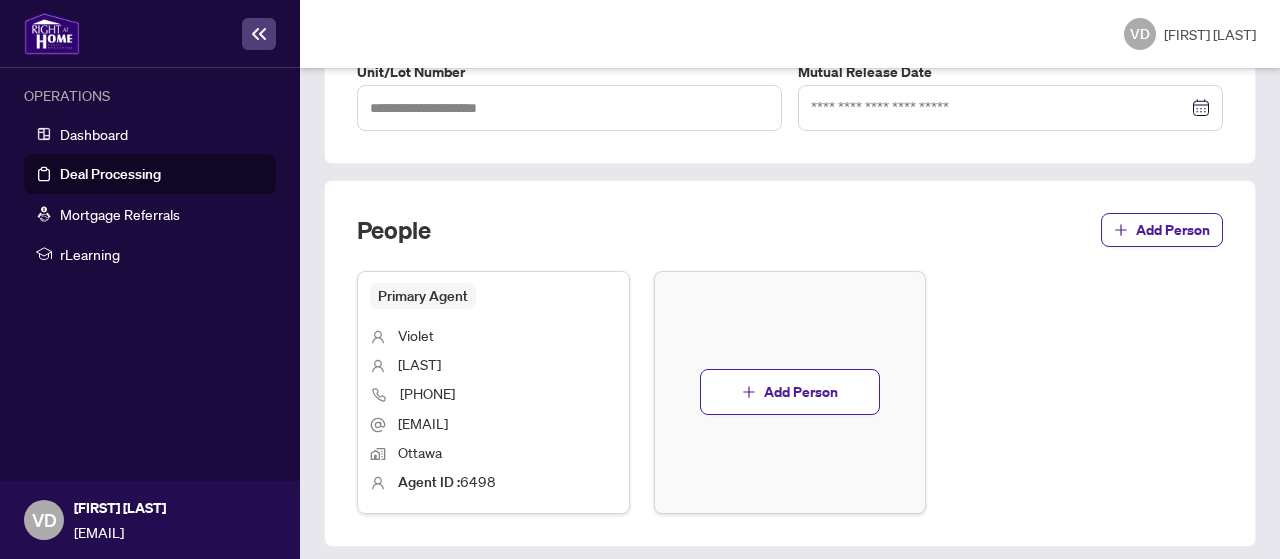 scroll, scrollTop: 690, scrollLeft: 0, axis: vertical 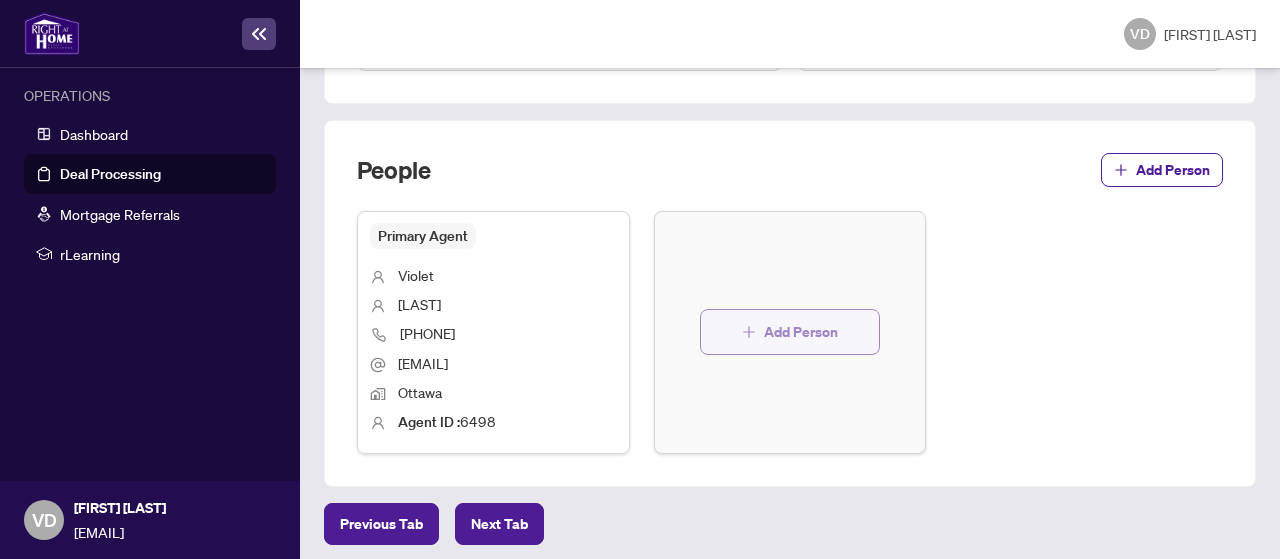 click on "Add Person" at bounding box center [801, 332] 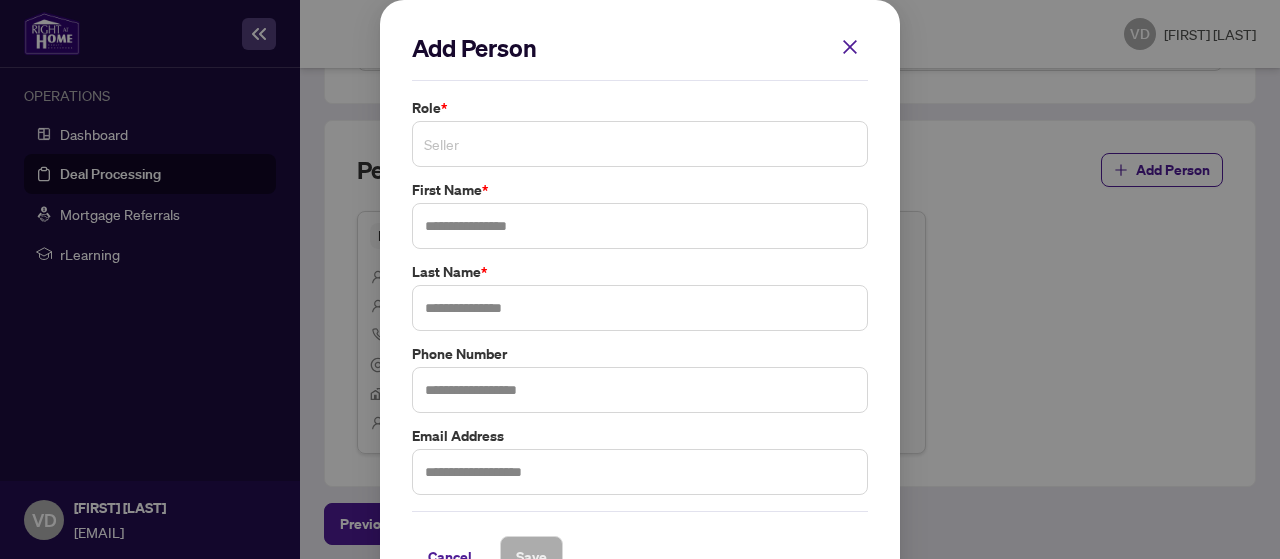 click on "Seller" at bounding box center [640, 144] 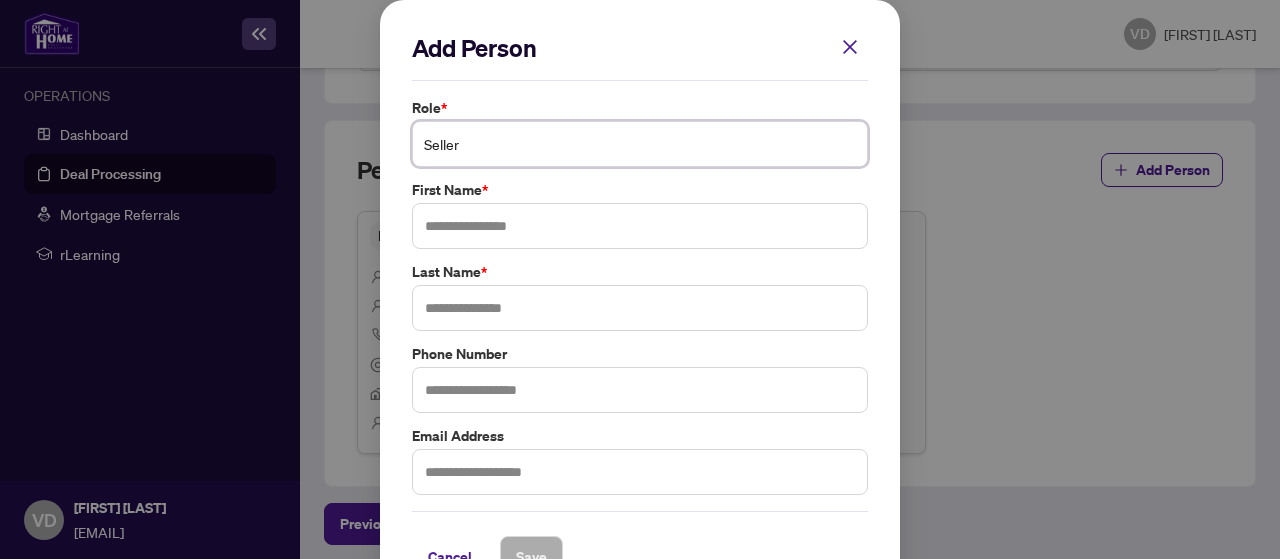 click on "Seller" at bounding box center [640, 144] 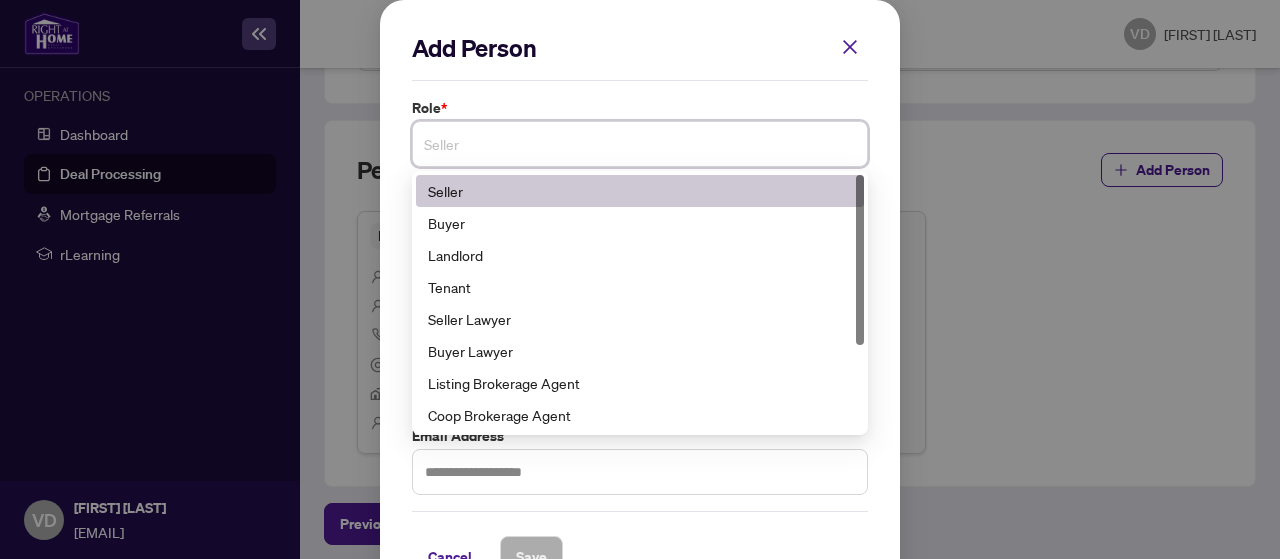 click on "Seller" at bounding box center (640, 144) 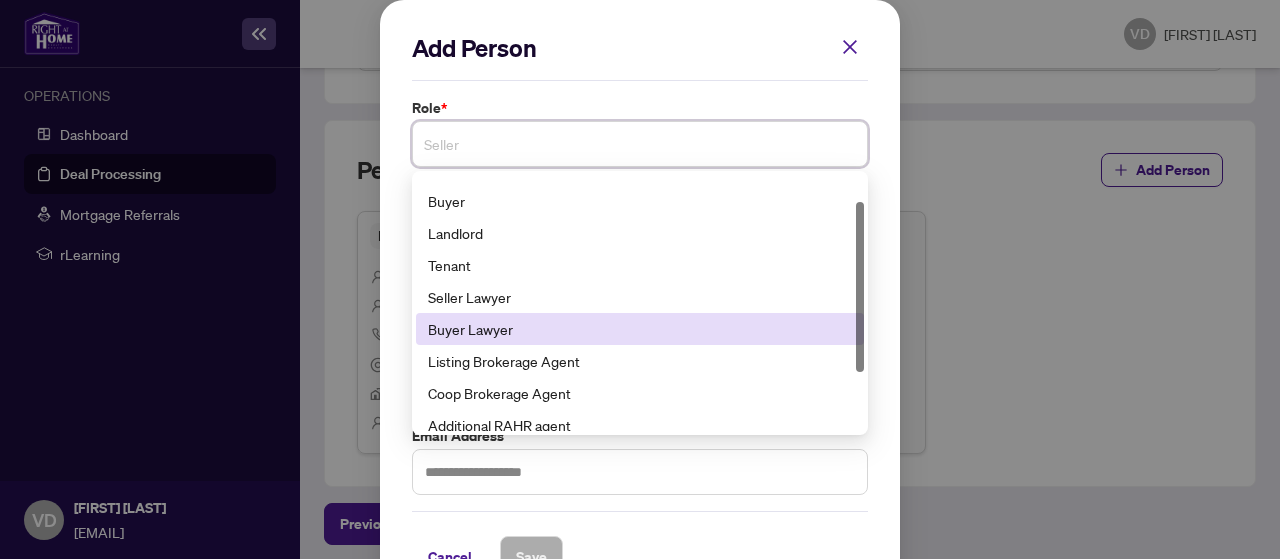 scroll, scrollTop: 0, scrollLeft: 0, axis: both 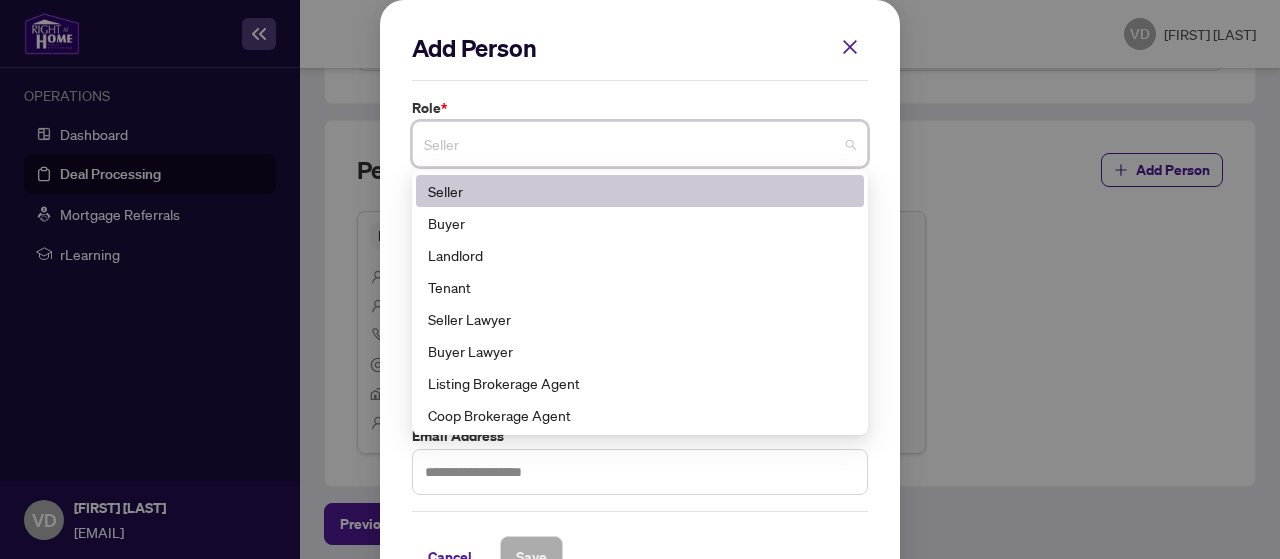 click at bounding box center (850, 47) 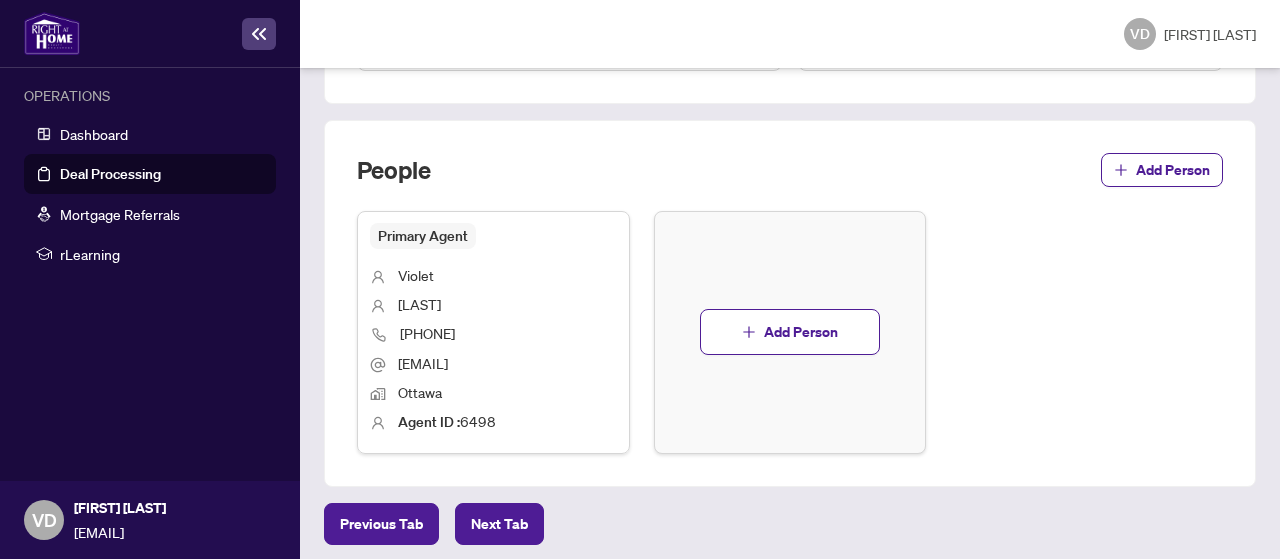 click on "Primary Agent" at bounding box center [423, 236] 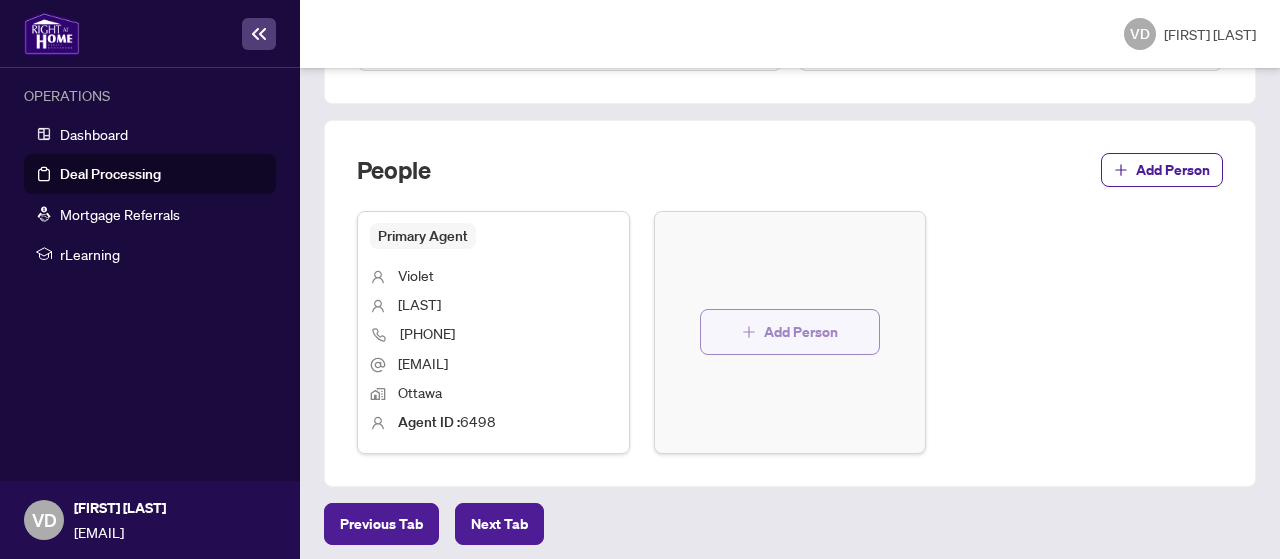 click on "Add Person" at bounding box center [801, 332] 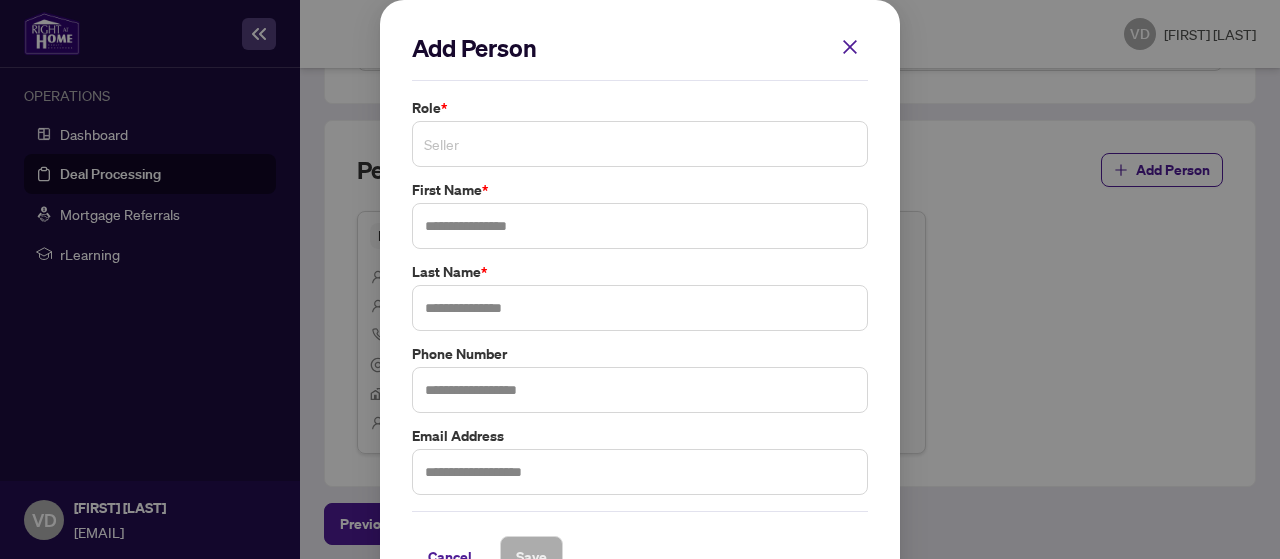 click on "Seller" at bounding box center [640, 144] 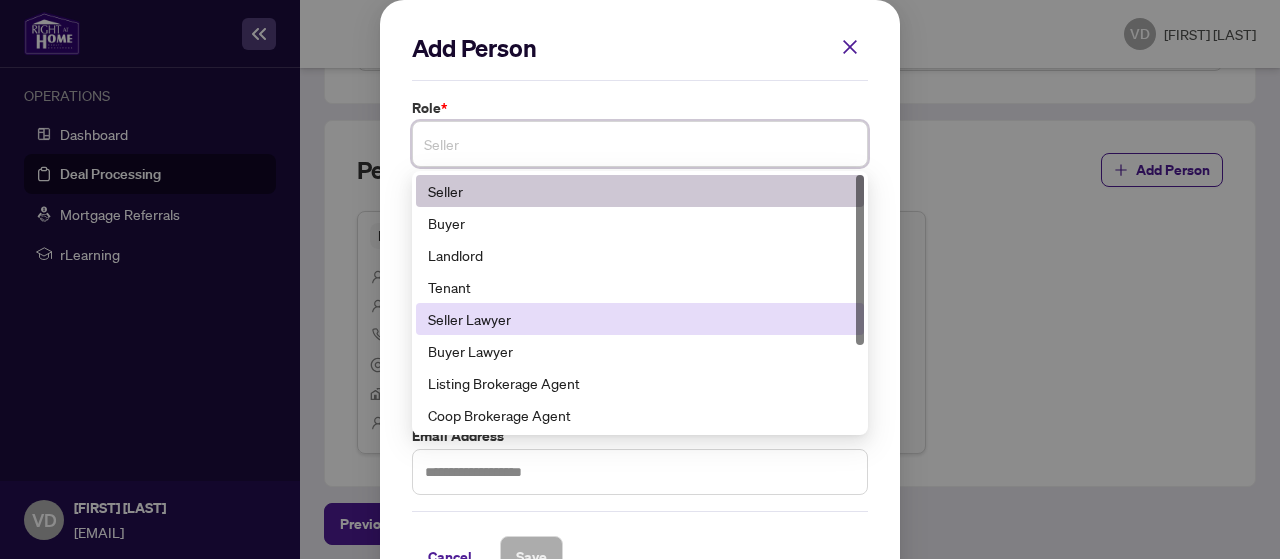 scroll, scrollTop: 128, scrollLeft: 0, axis: vertical 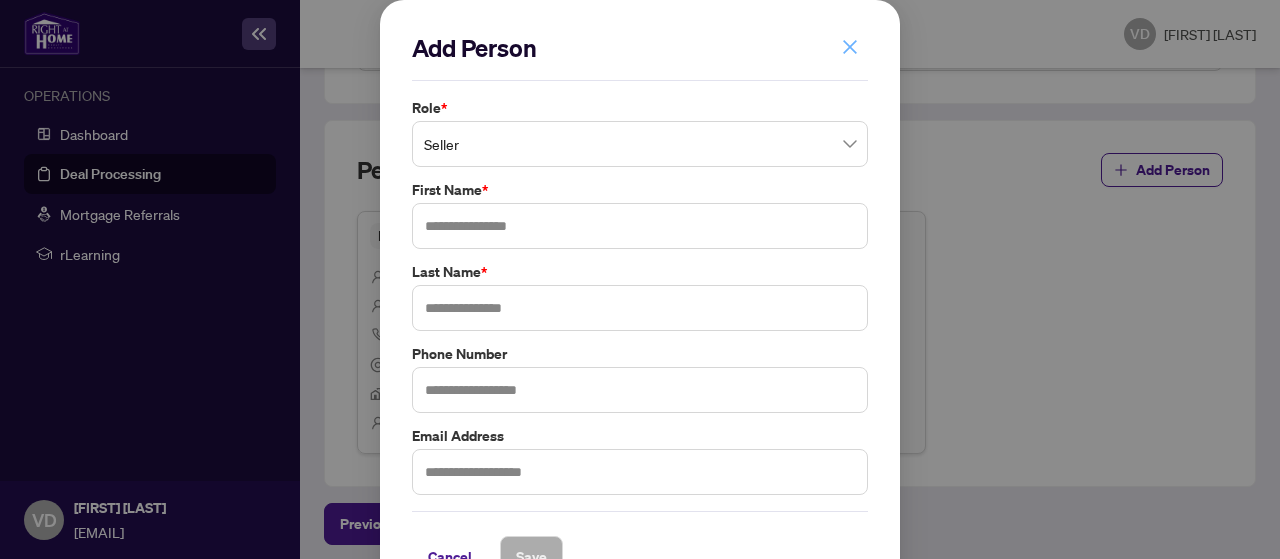 click at bounding box center [850, 47] 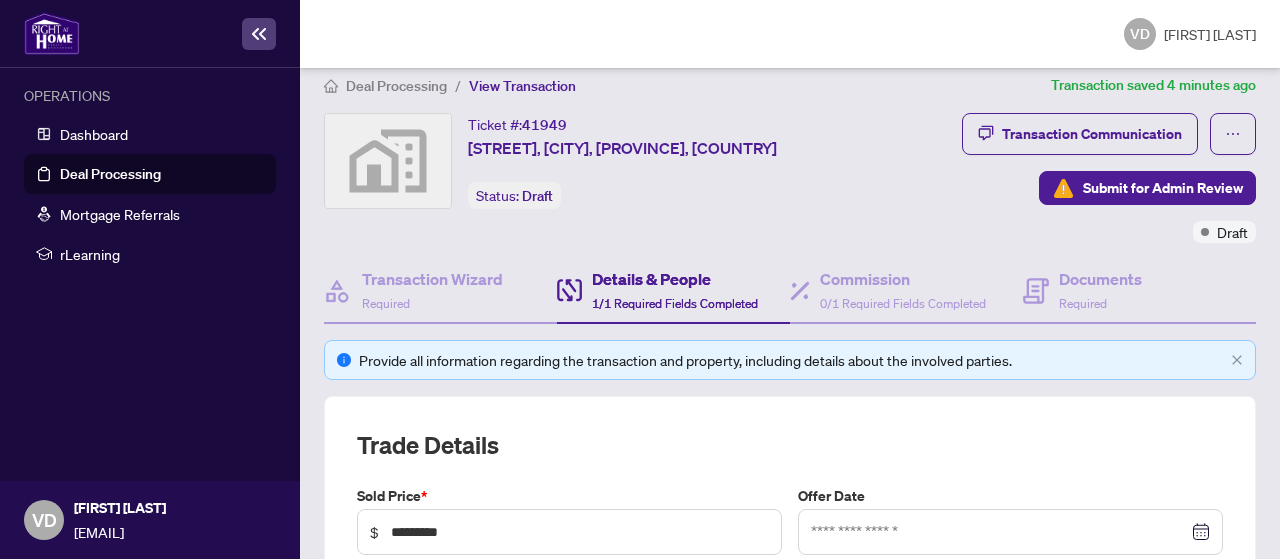 scroll, scrollTop: 0, scrollLeft: 0, axis: both 